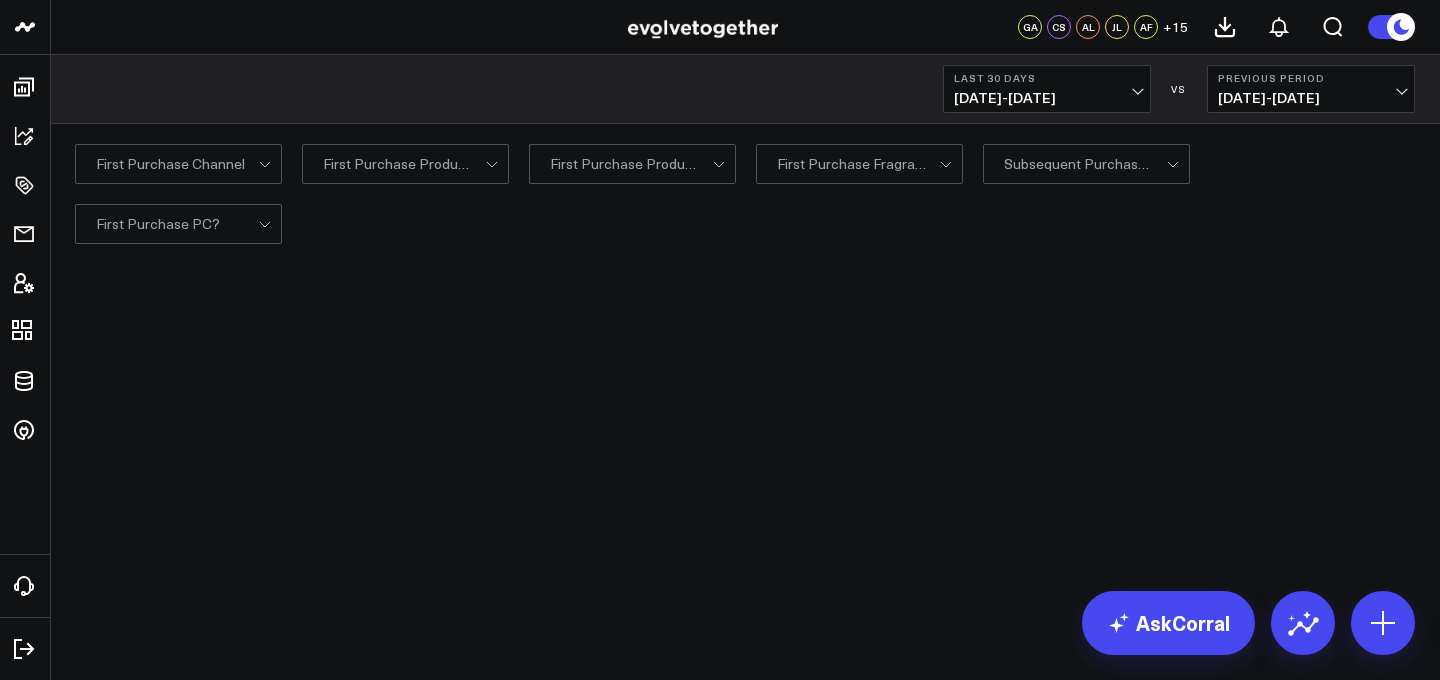 scroll, scrollTop: 0, scrollLeft: 0, axis: both 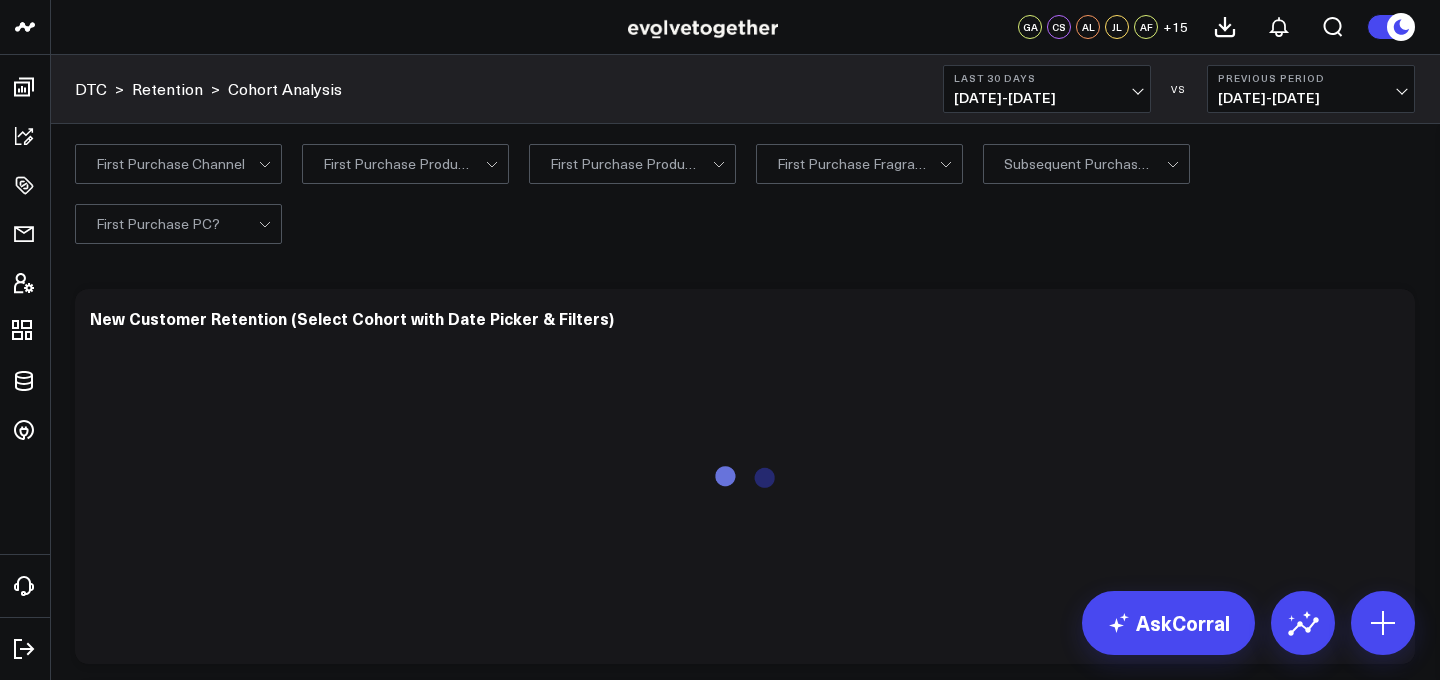 click on "06/24/25  -  07/23/25" at bounding box center [1047, 98] 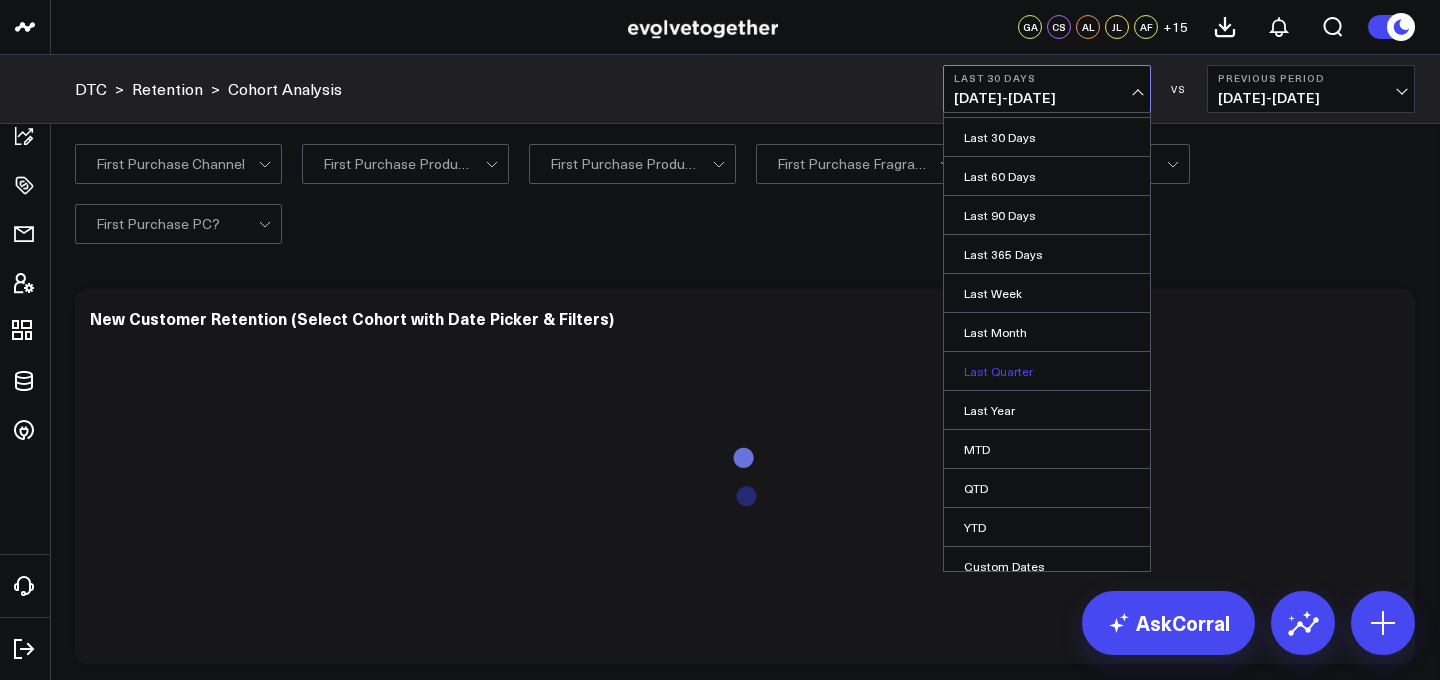 scroll, scrollTop: 87, scrollLeft: 0, axis: vertical 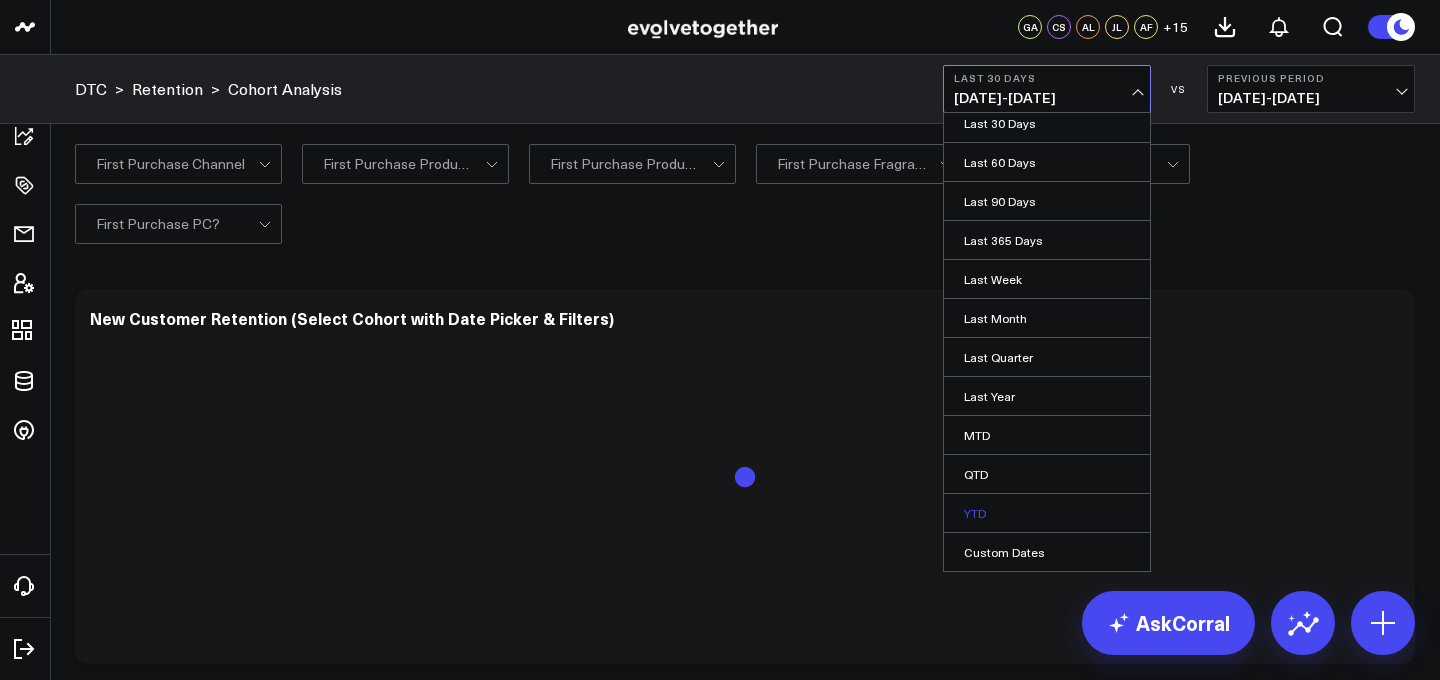 click on "YTD" at bounding box center [1047, 513] 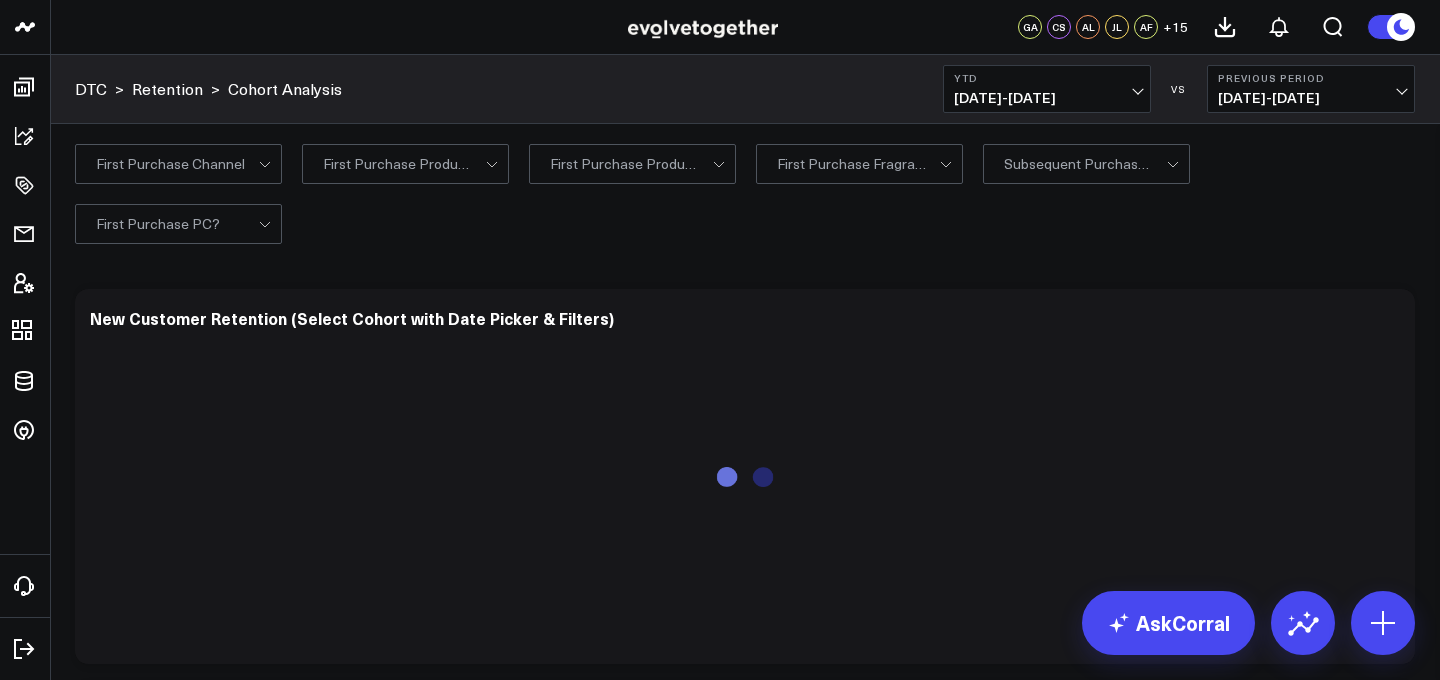 click on "Previous Period" at bounding box center [1311, 78] 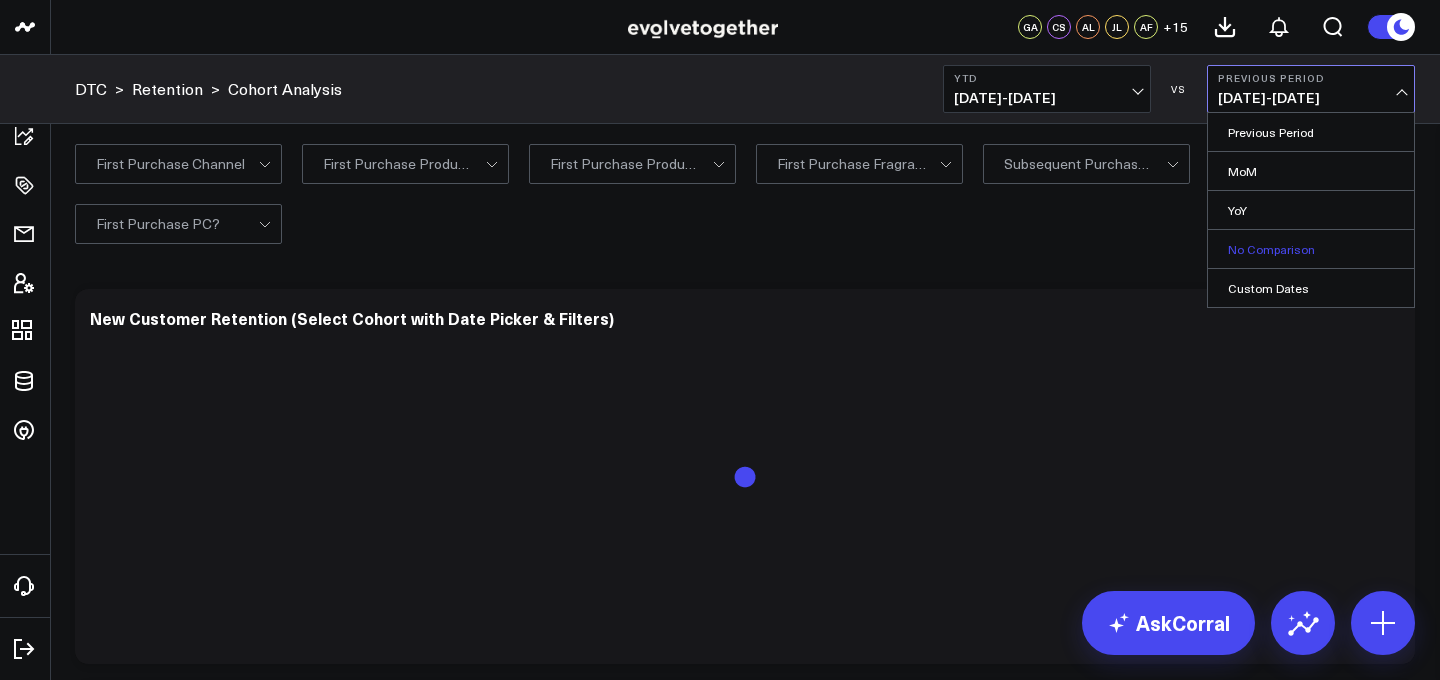 click on "No Comparison" at bounding box center (1311, 249) 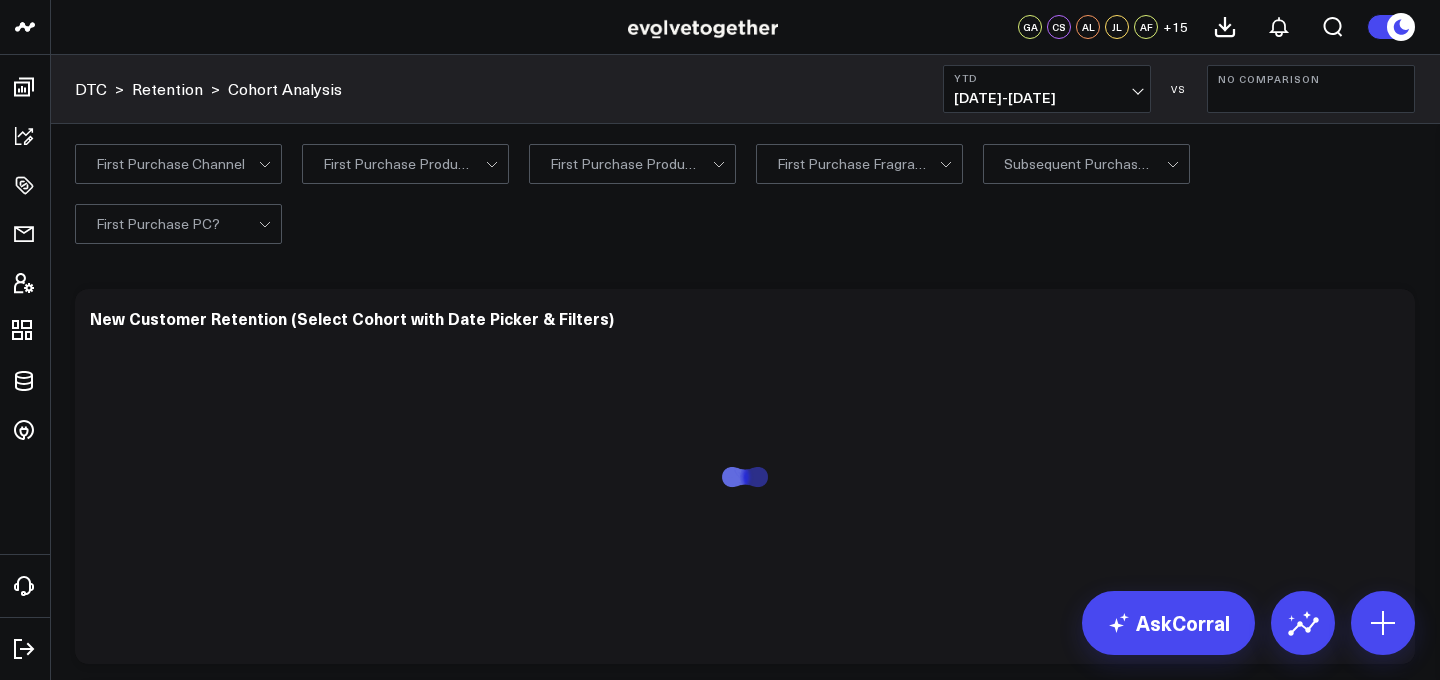 click on "evolvetogether
GA CS AL JL AF + 15
Boards
Executive Summary
MTD Report
New Exec Summary
Brand Awareness
DTC
Retention
Retention by Products Originally Purchased
Cohort Analysis
Product Performance
Jan 2024 Updates
Exportable Data
Goals
Discount Codes
Demographics
Email
Wholesale
Digital Packet
Sandbox
Rebuild Dec 2023
Profitability & Retention Analysis
Cynthia's Executive Summary
PC Sales WoW & MoM
All Customers Cohort Analysis Excluding Mask-Only Customers
Product Behavior
Personal Care Behavior" at bounding box center [720, 792] 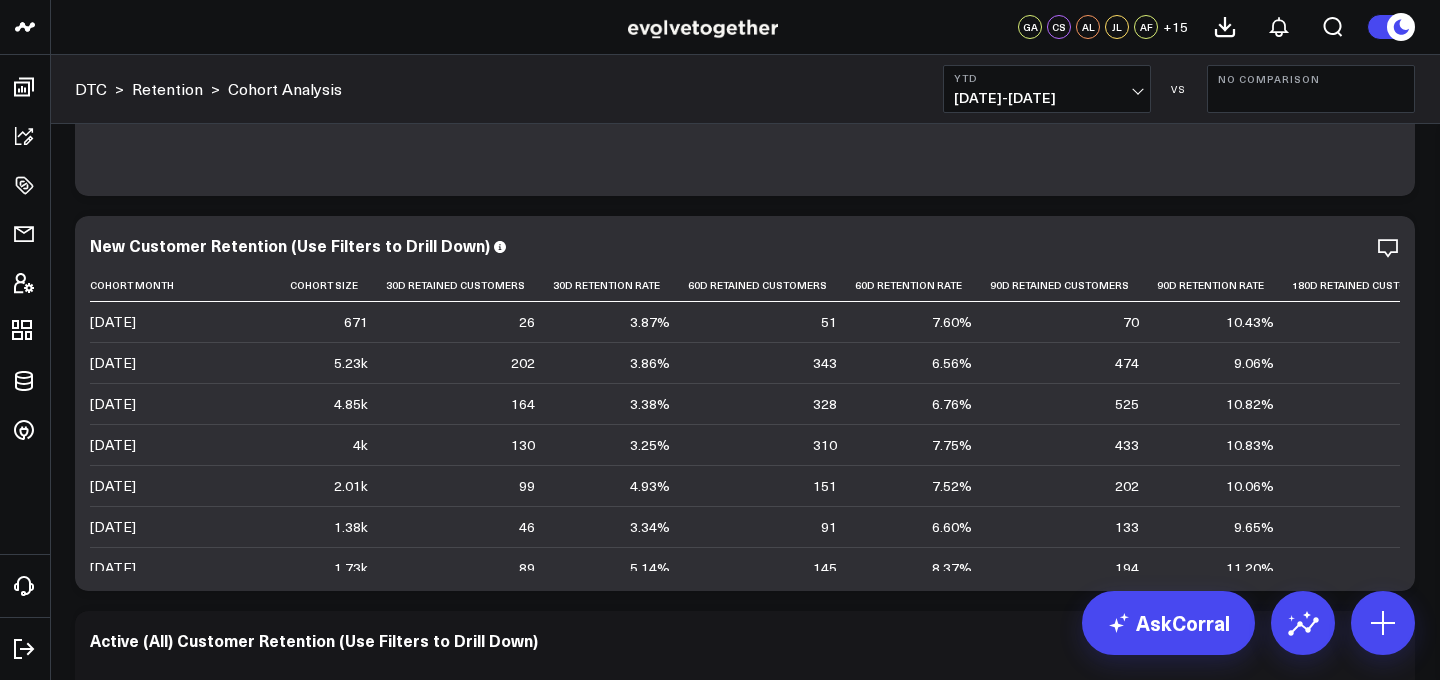 scroll, scrollTop: 444, scrollLeft: 0, axis: vertical 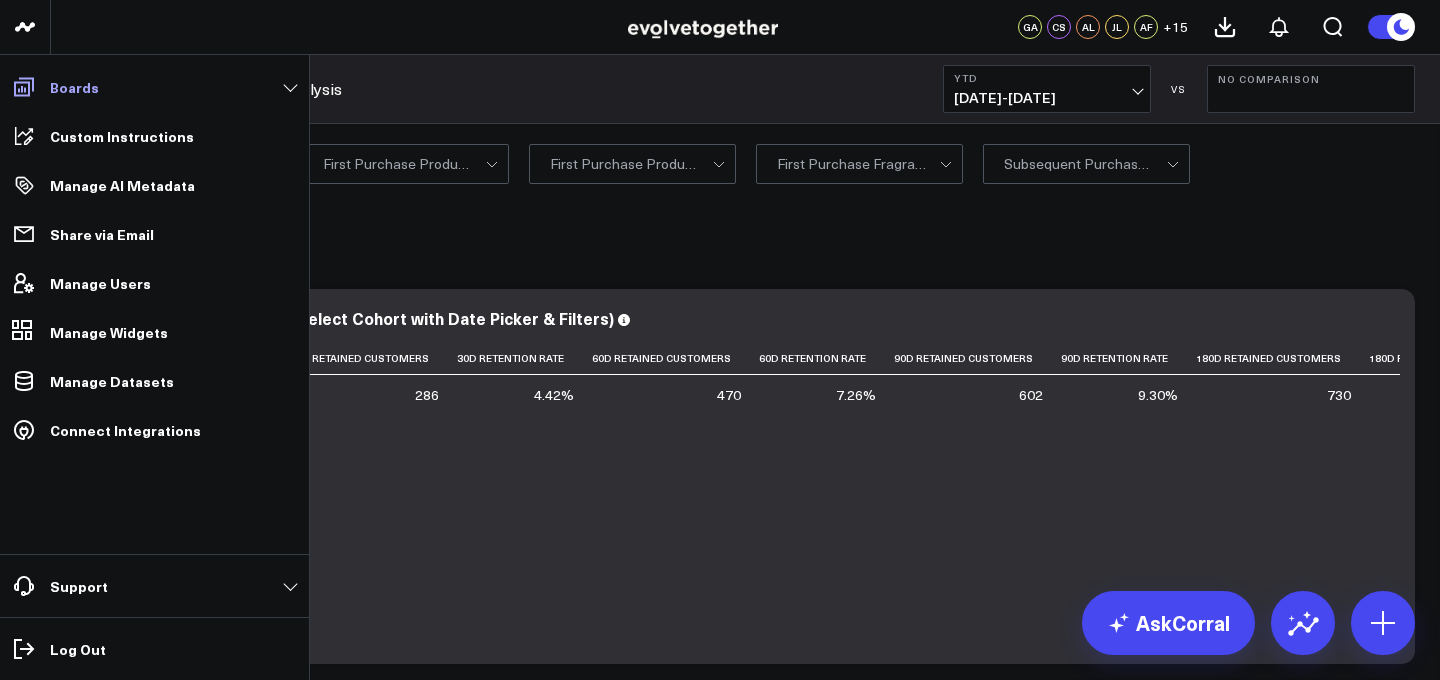 click on "Boards" at bounding box center (74, 87) 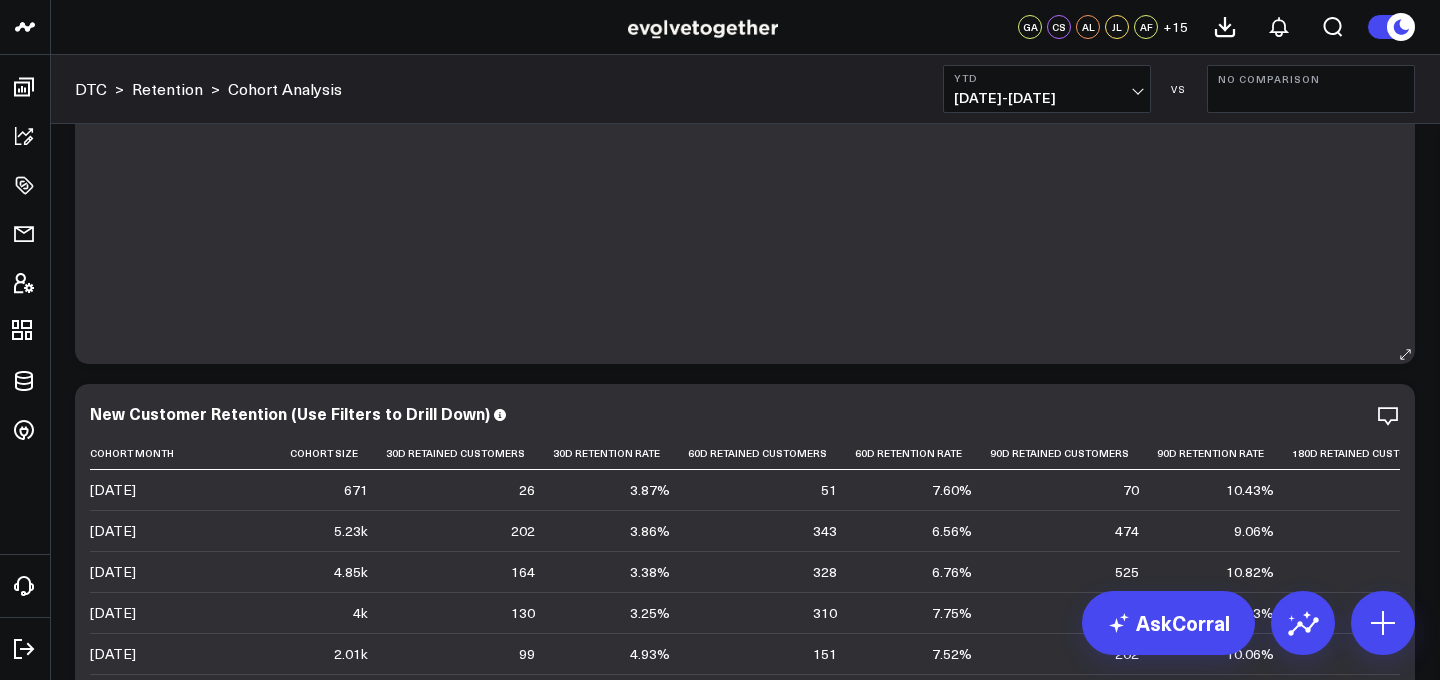 scroll, scrollTop: 377, scrollLeft: 0, axis: vertical 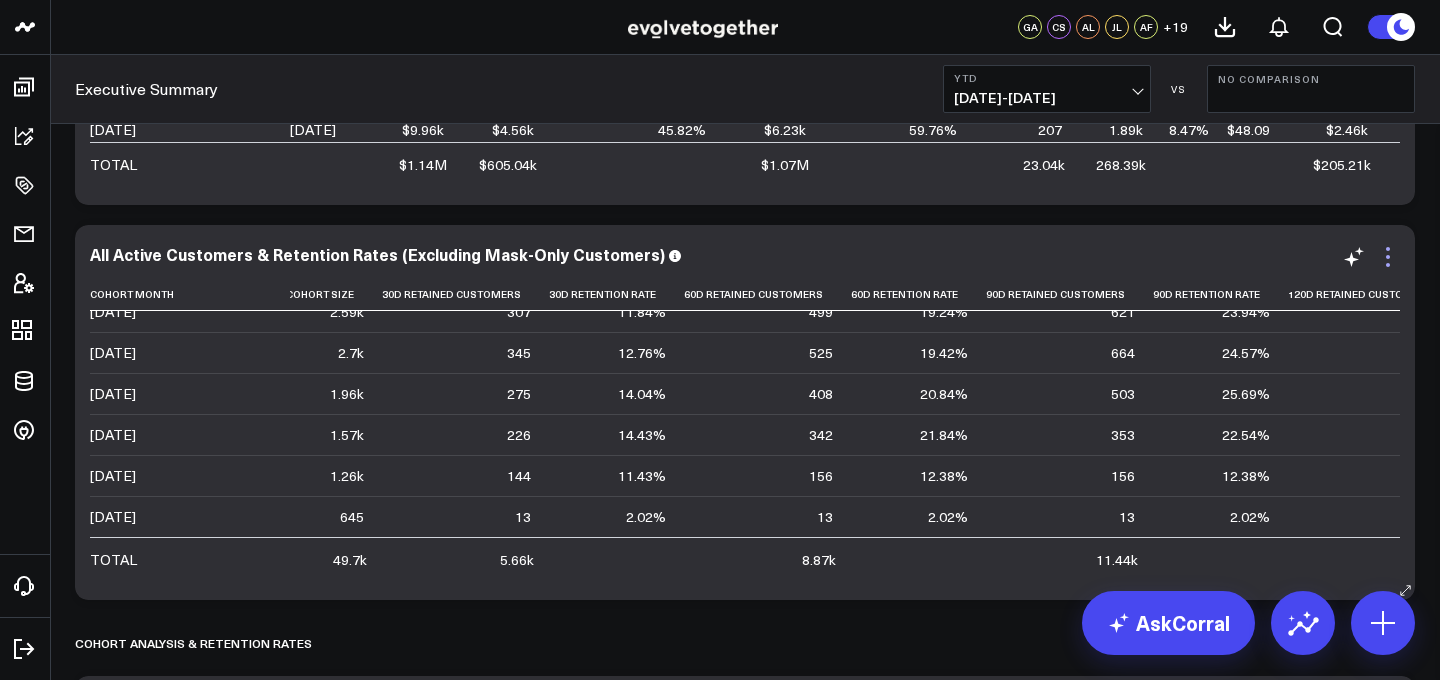 click 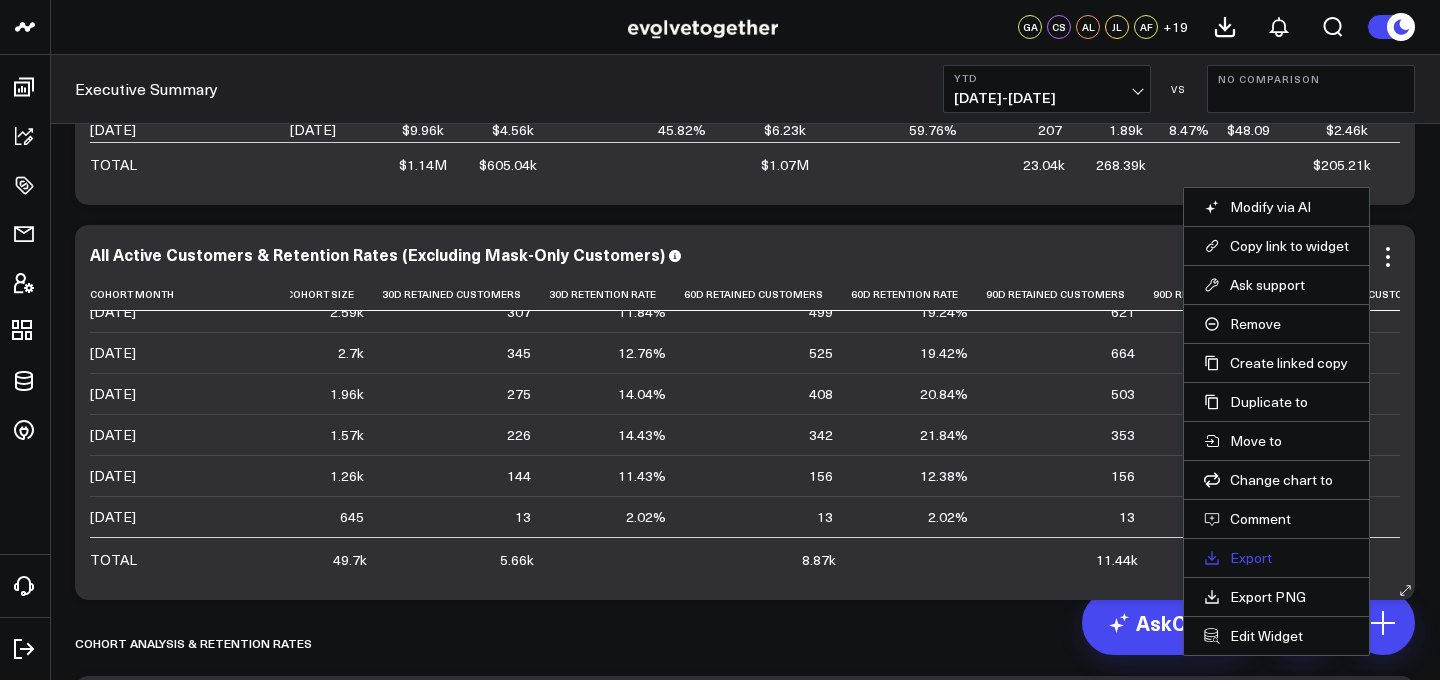 click on "Export" at bounding box center (1276, 558) 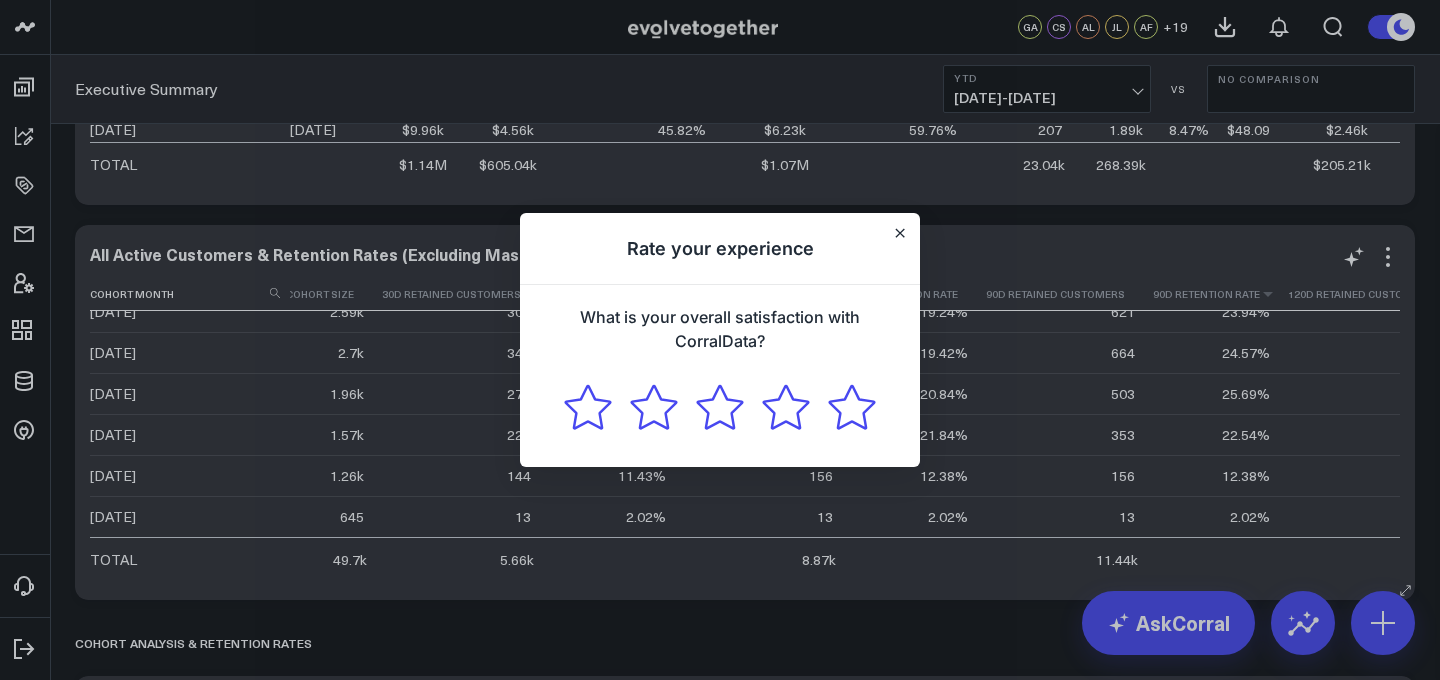 scroll, scrollTop: 0, scrollLeft: 0, axis: both 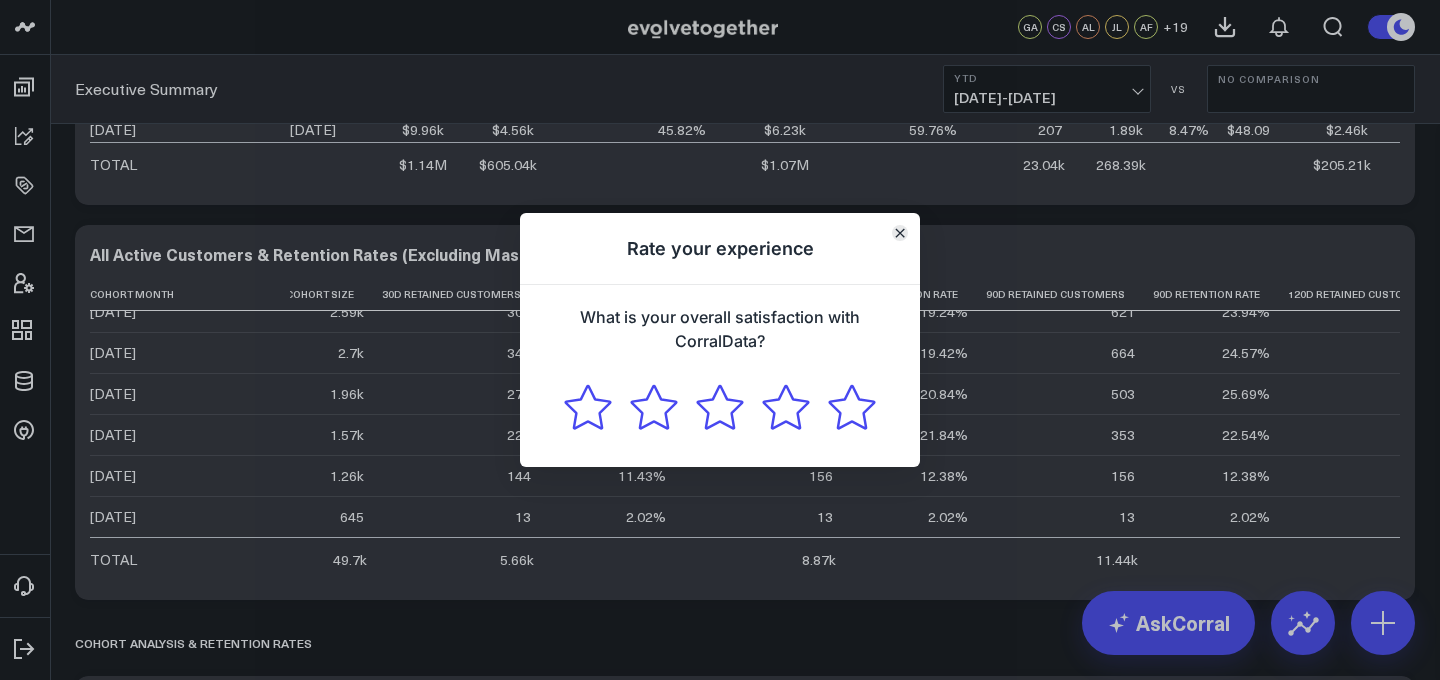 click 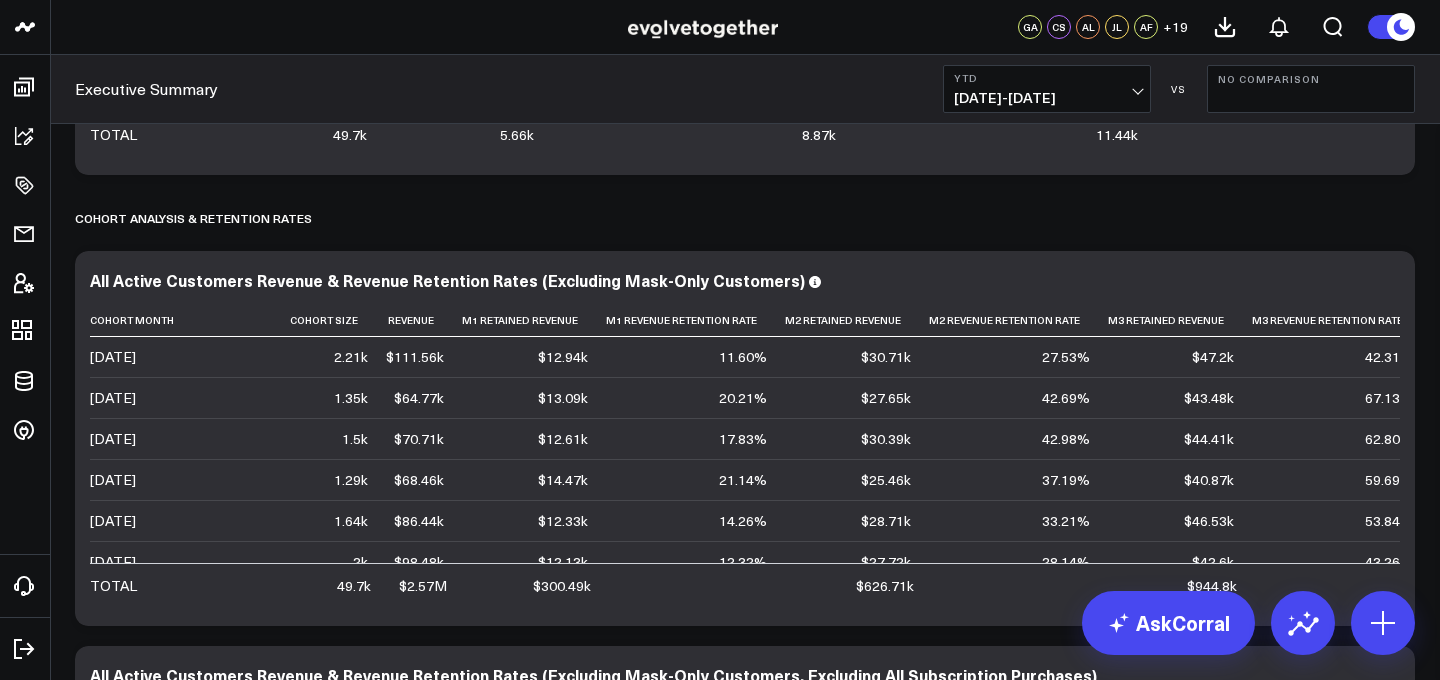 scroll, scrollTop: 3963, scrollLeft: 0, axis: vertical 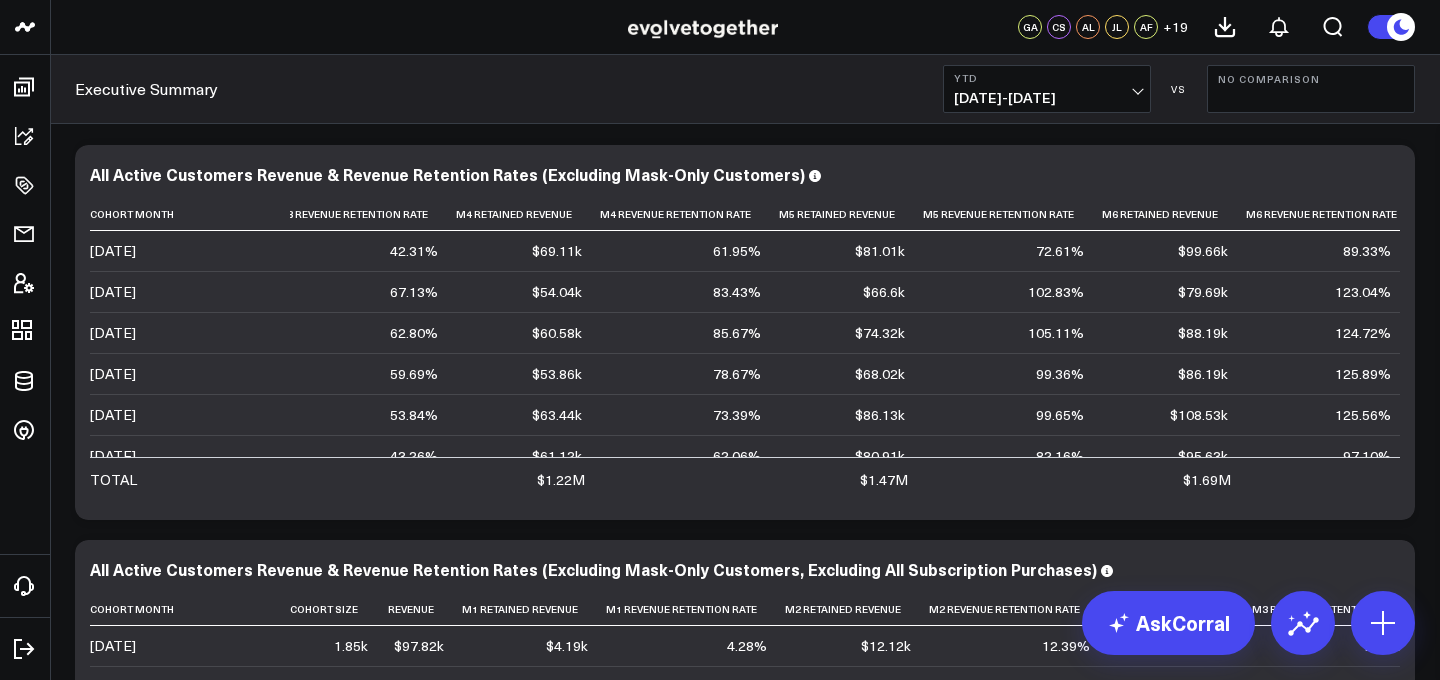 click on "M5 Revenue Retention Rate" at bounding box center (1012, 214) 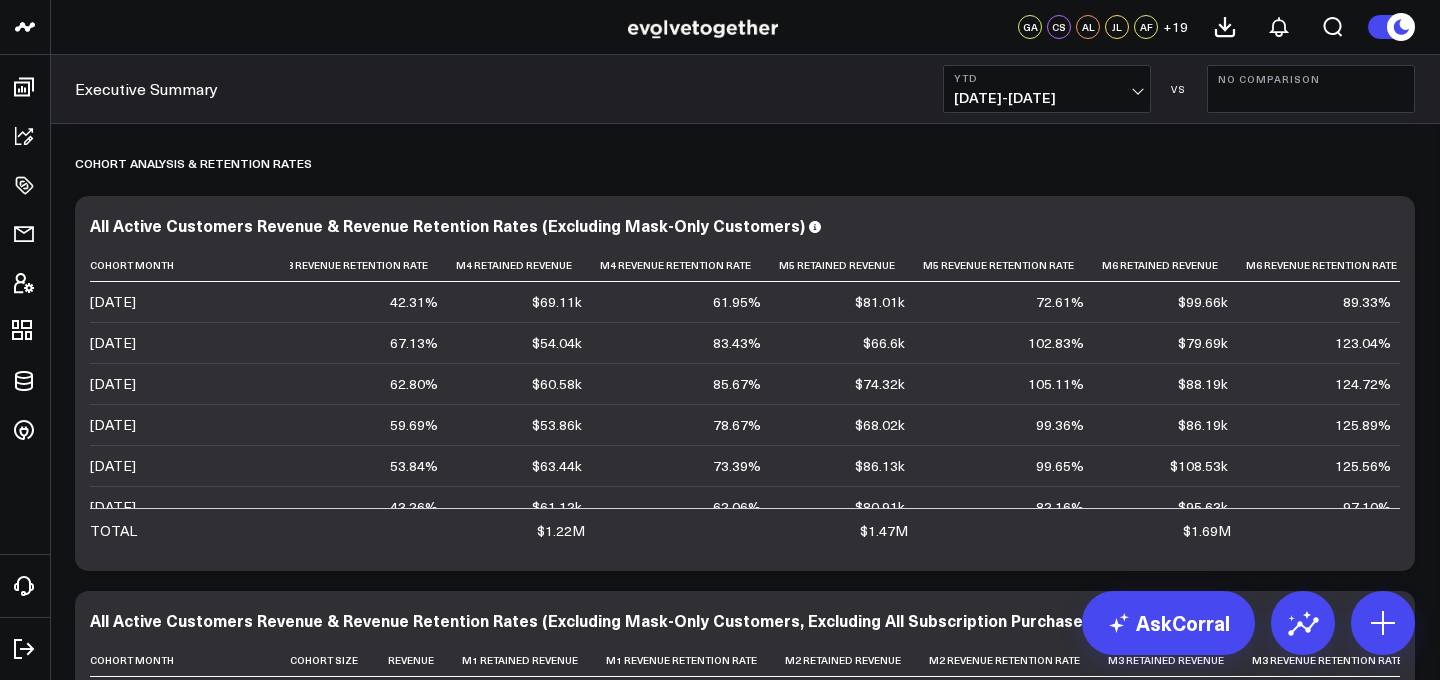 scroll, scrollTop: 4005, scrollLeft: 0, axis: vertical 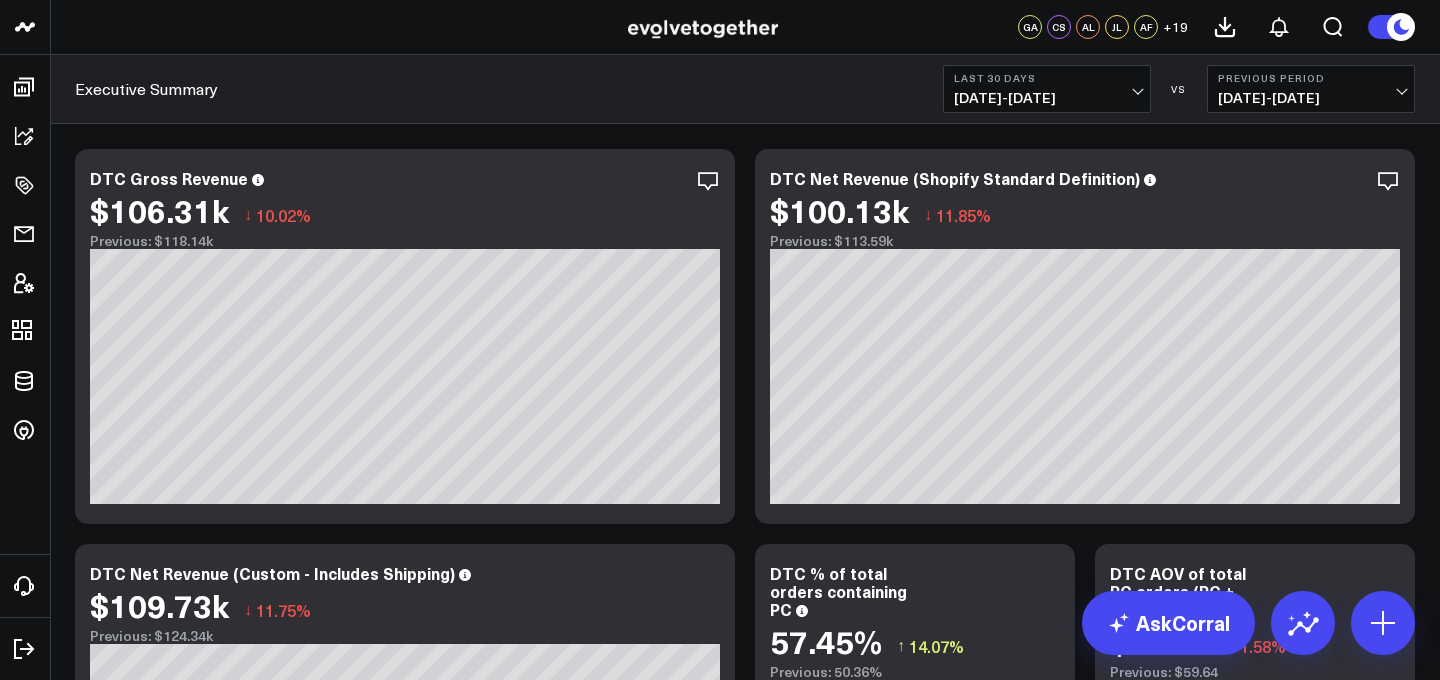 click on "Last 30 Days [DATE]  -  [DATE]" at bounding box center (1047, 89) 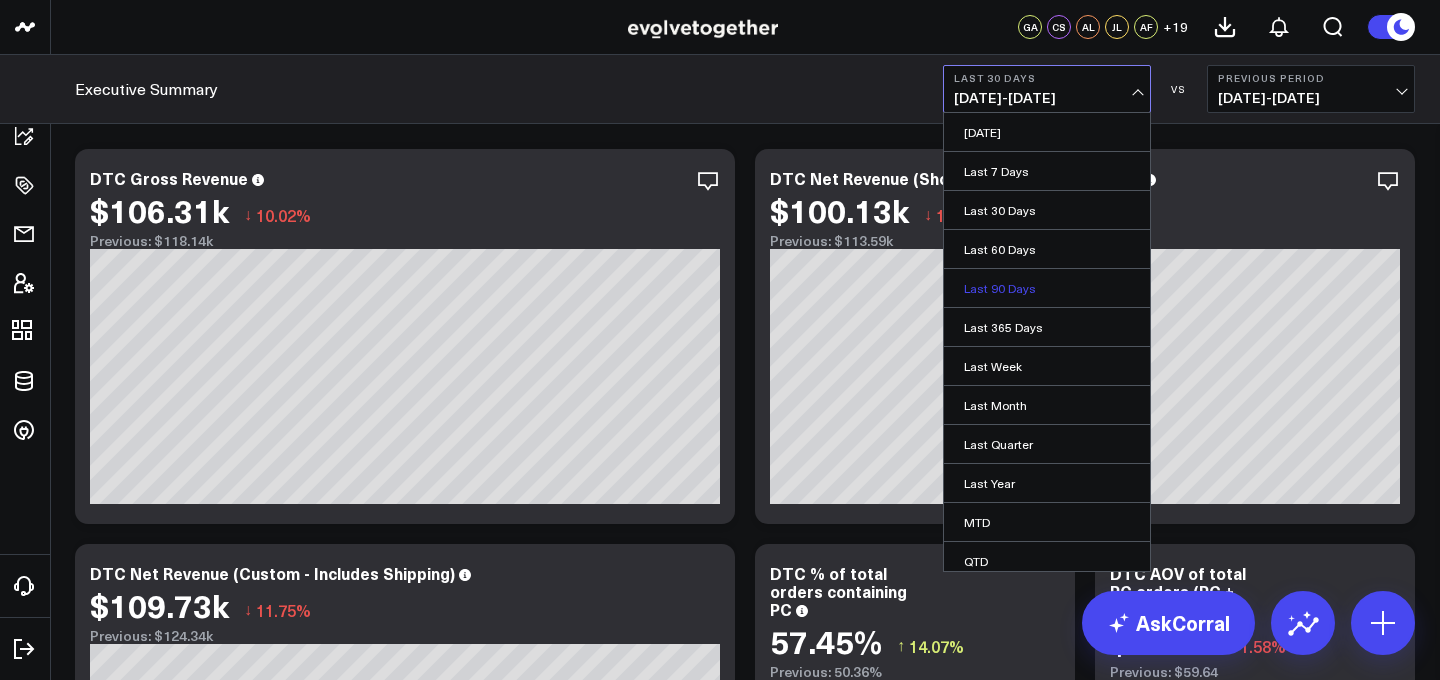 scroll, scrollTop: 87, scrollLeft: 0, axis: vertical 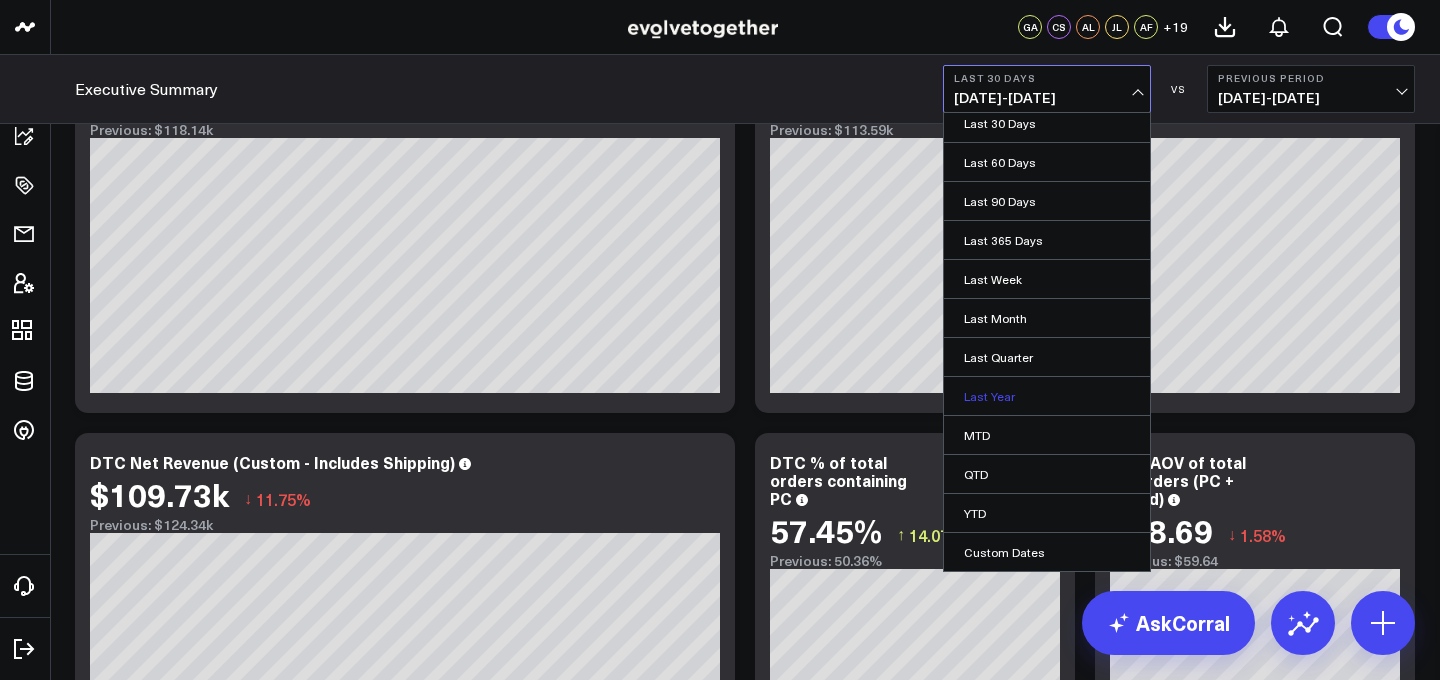 click on "Last Year" at bounding box center (1047, 396) 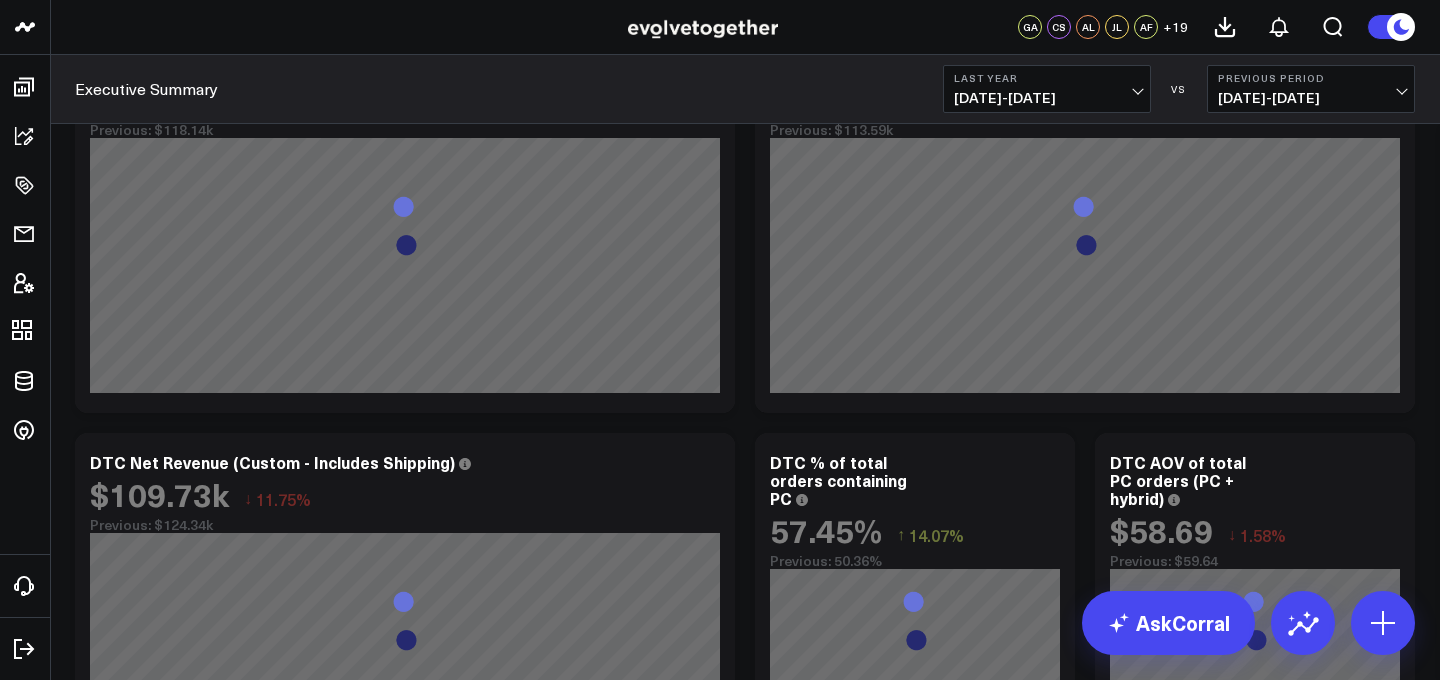 click on "[DATE]  -  [DATE]" at bounding box center [1311, 98] 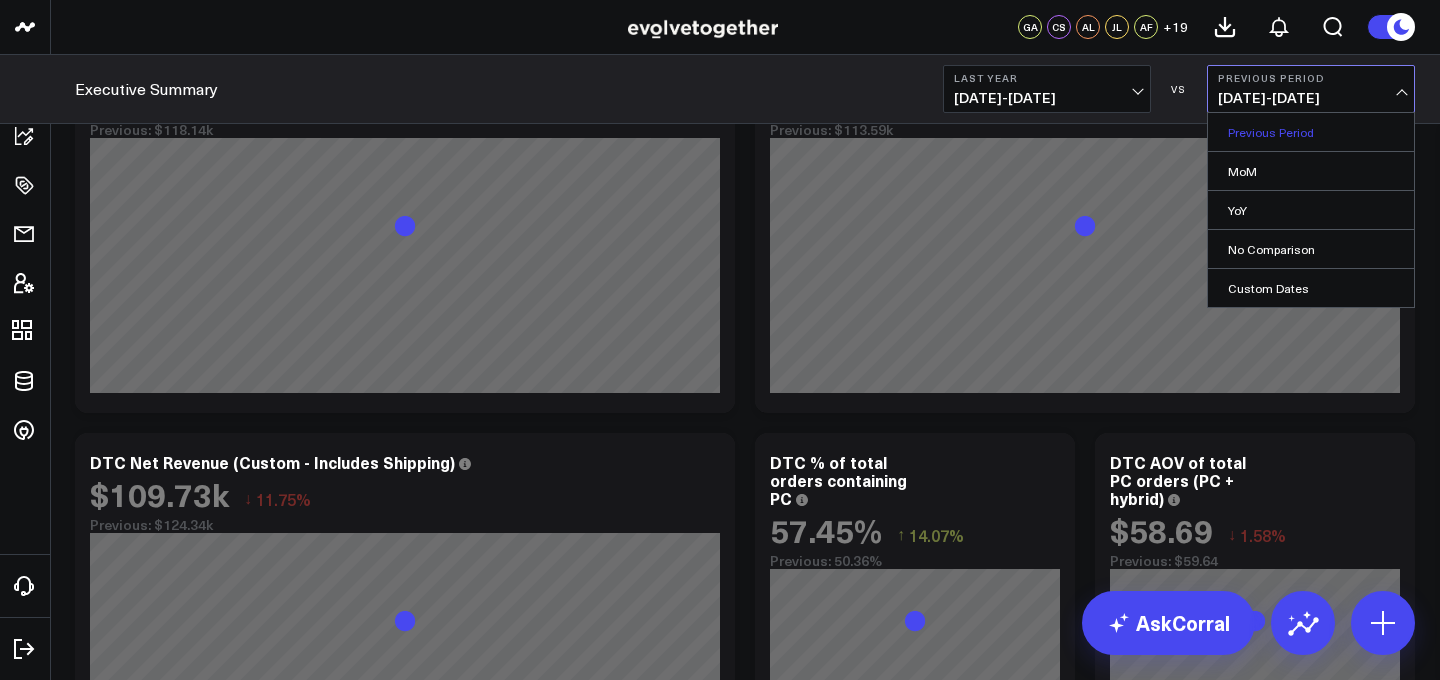 click on "Previous Period" at bounding box center [1311, 132] 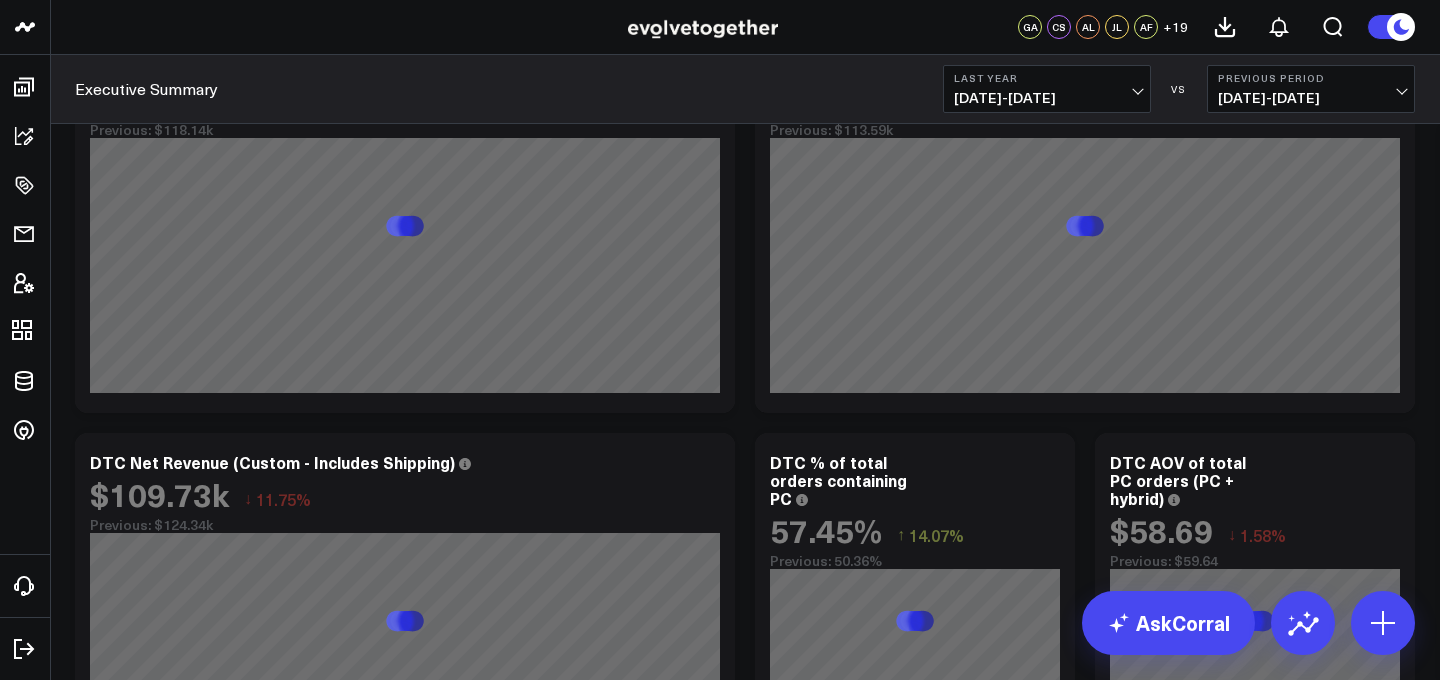 click on "Executive Summary Last Year [DATE]  -  [DATE] VS Previous Period [DATE]  -  [DATE]" at bounding box center [720, 89] 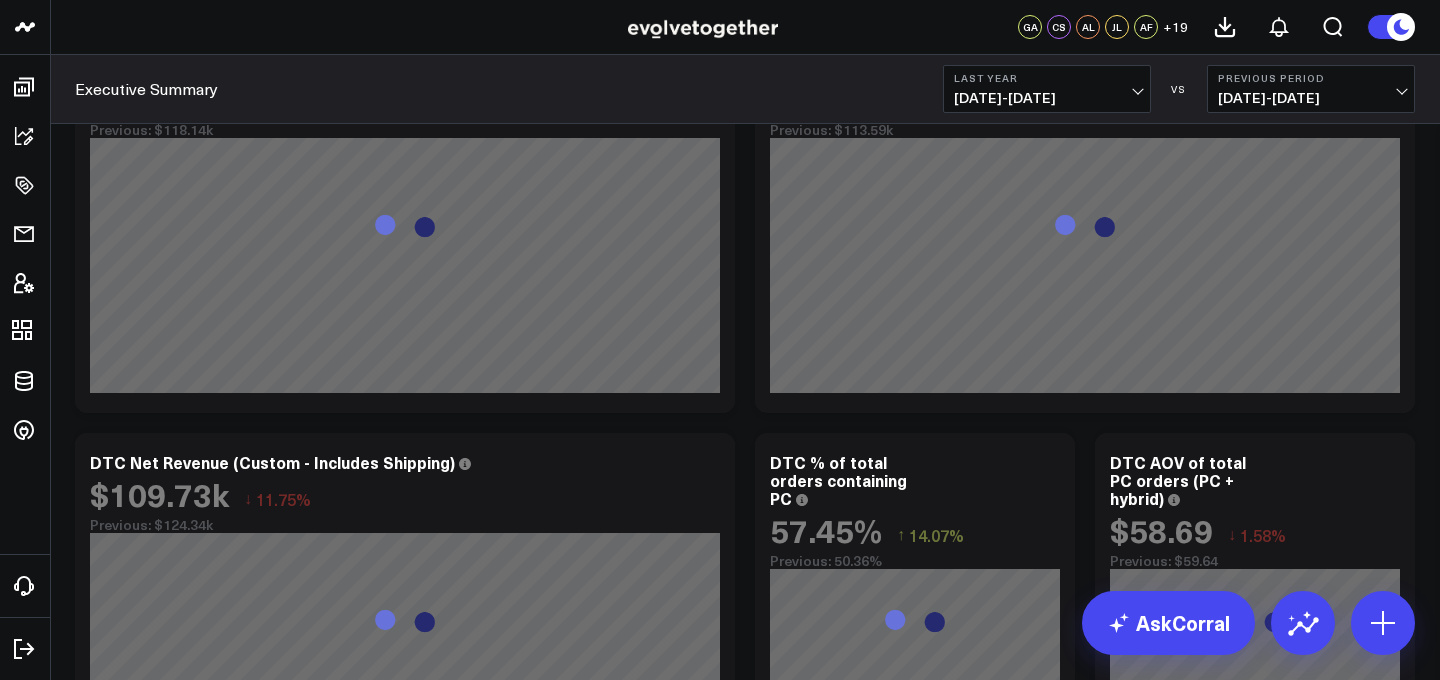 click on "[DATE]  -  [DATE]" at bounding box center [1311, 98] 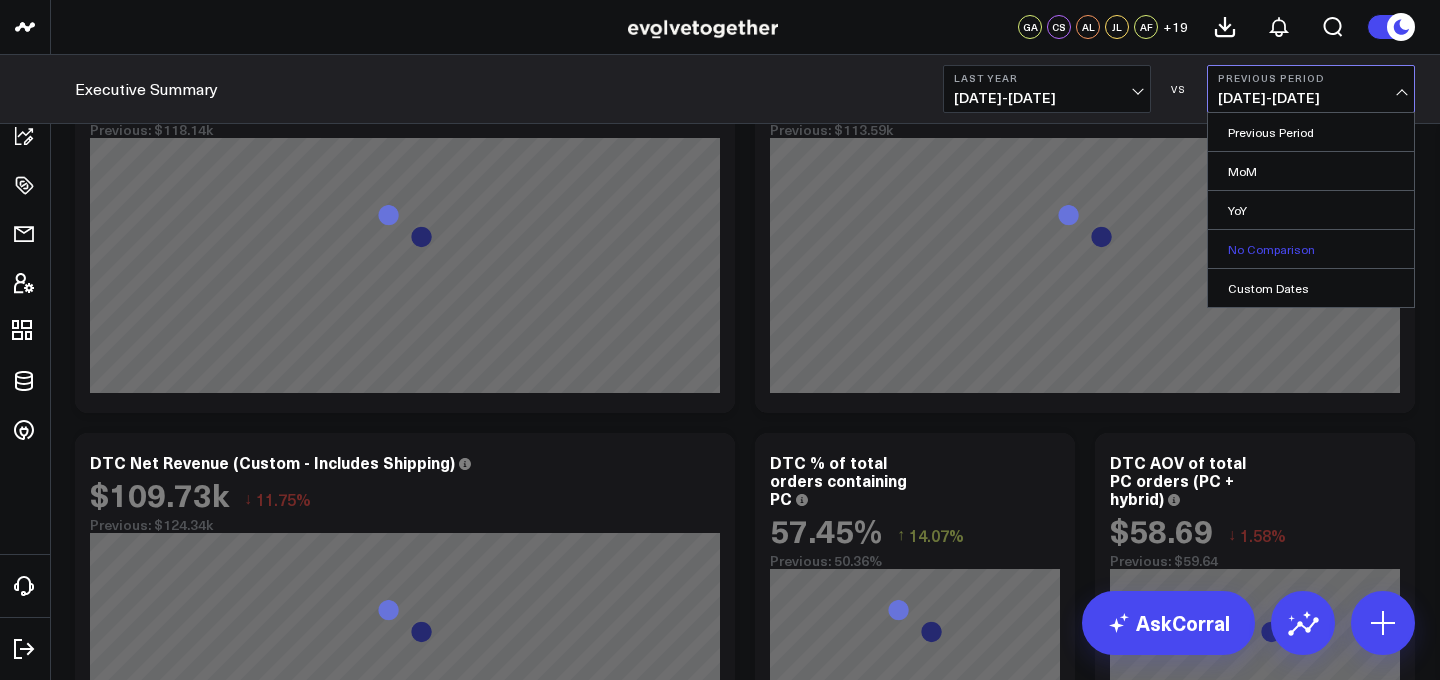 click on "No Comparison" at bounding box center (1311, 249) 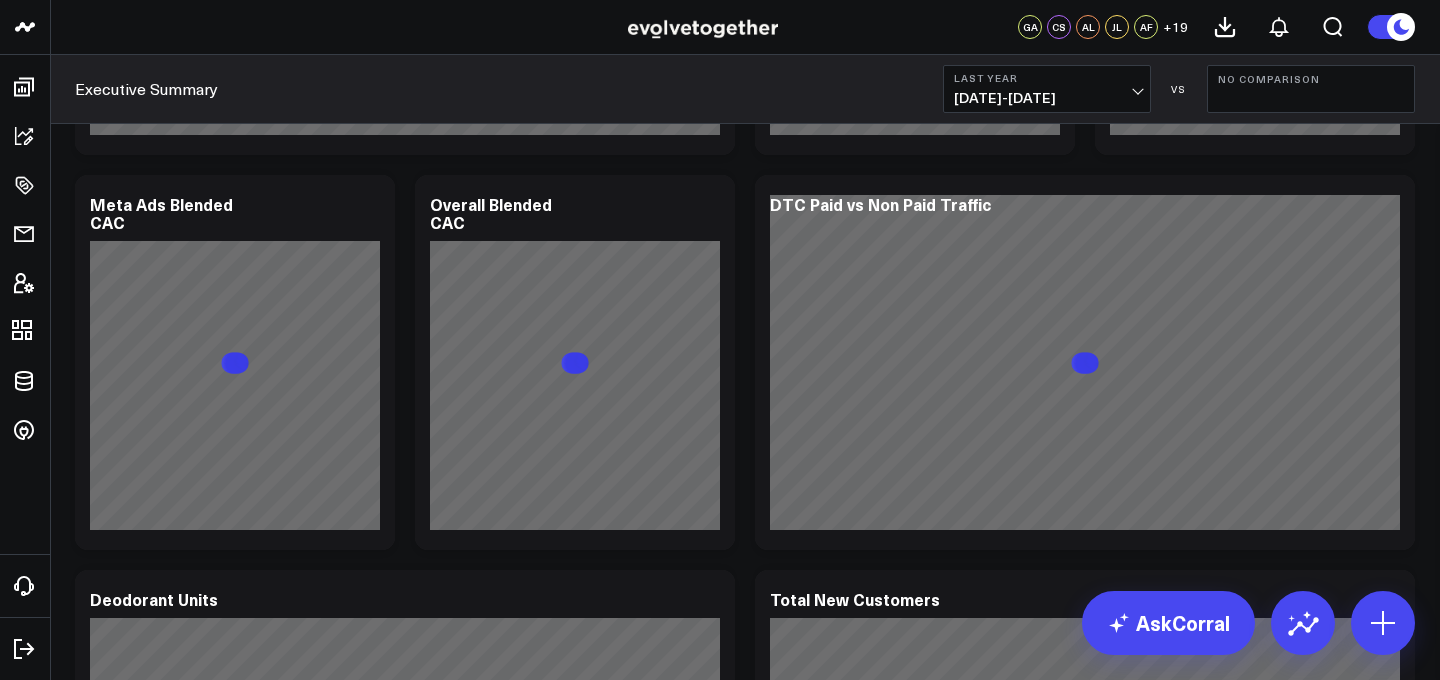 scroll, scrollTop: 2404, scrollLeft: 0, axis: vertical 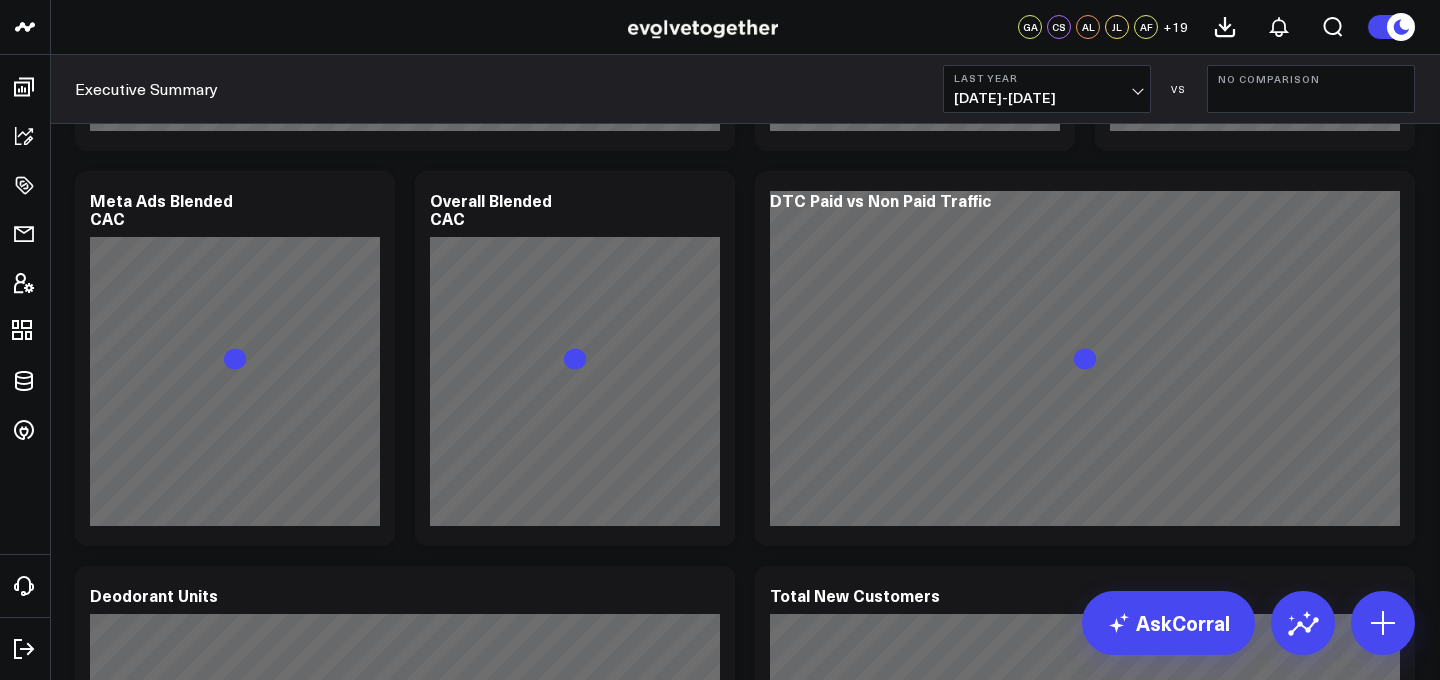 click on "Executive Summary Last Year [DATE]  -  [DATE] VS No Comparison" at bounding box center [720, 89] 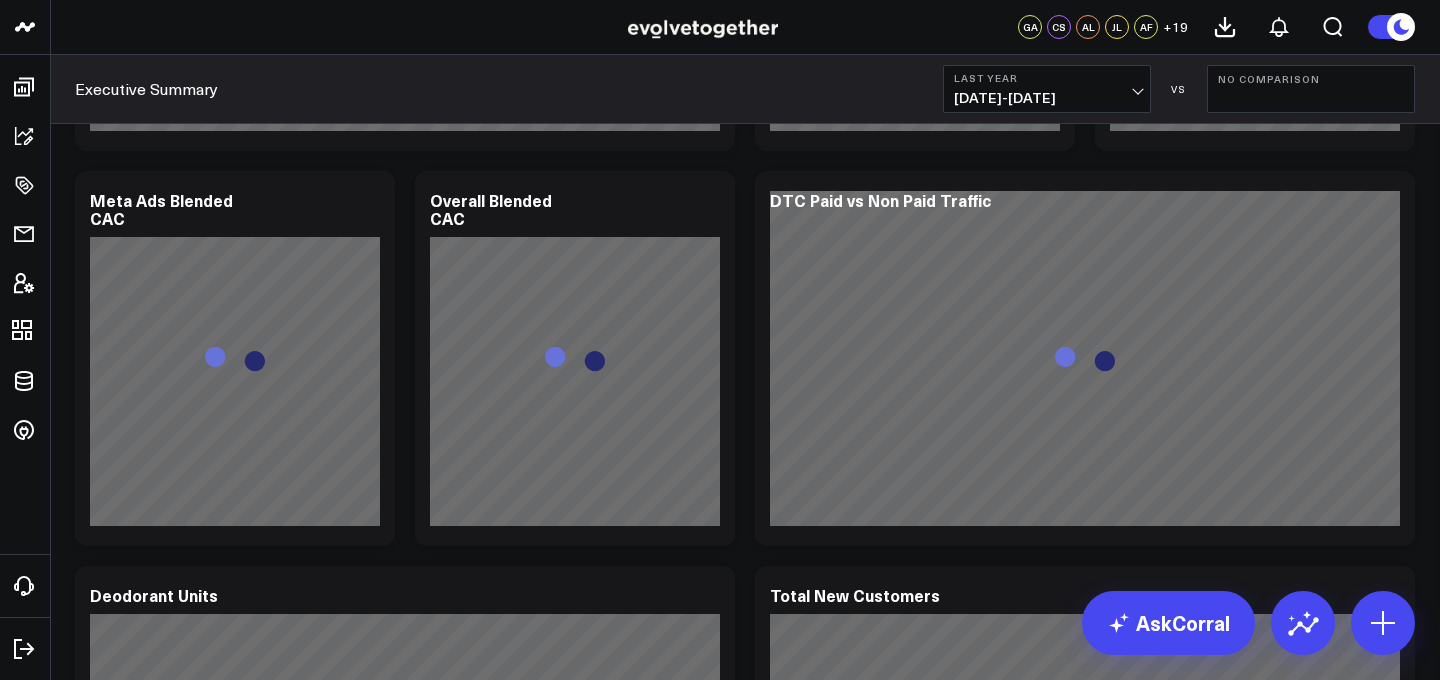 click on "[DATE]  -  [DATE]" at bounding box center (1047, 98) 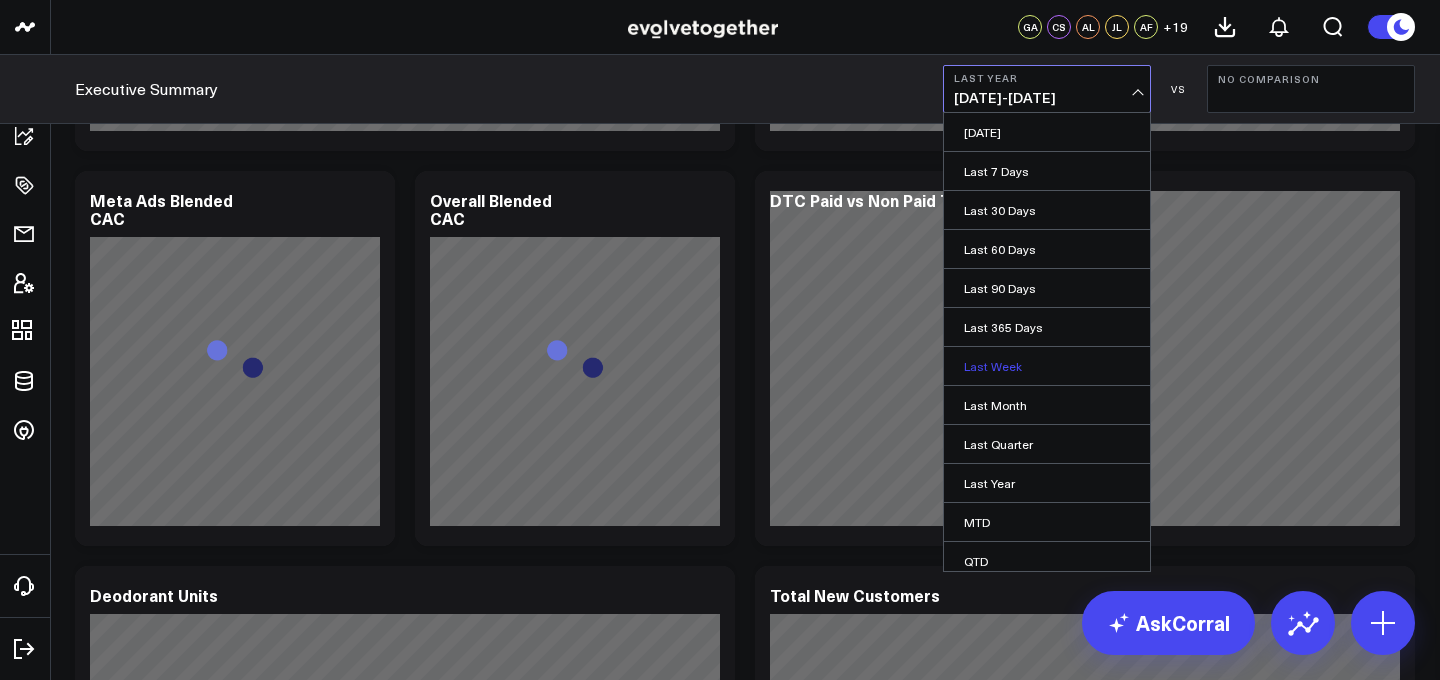 scroll, scrollTop: 2380, scrollLeft: 0, axis: vertical 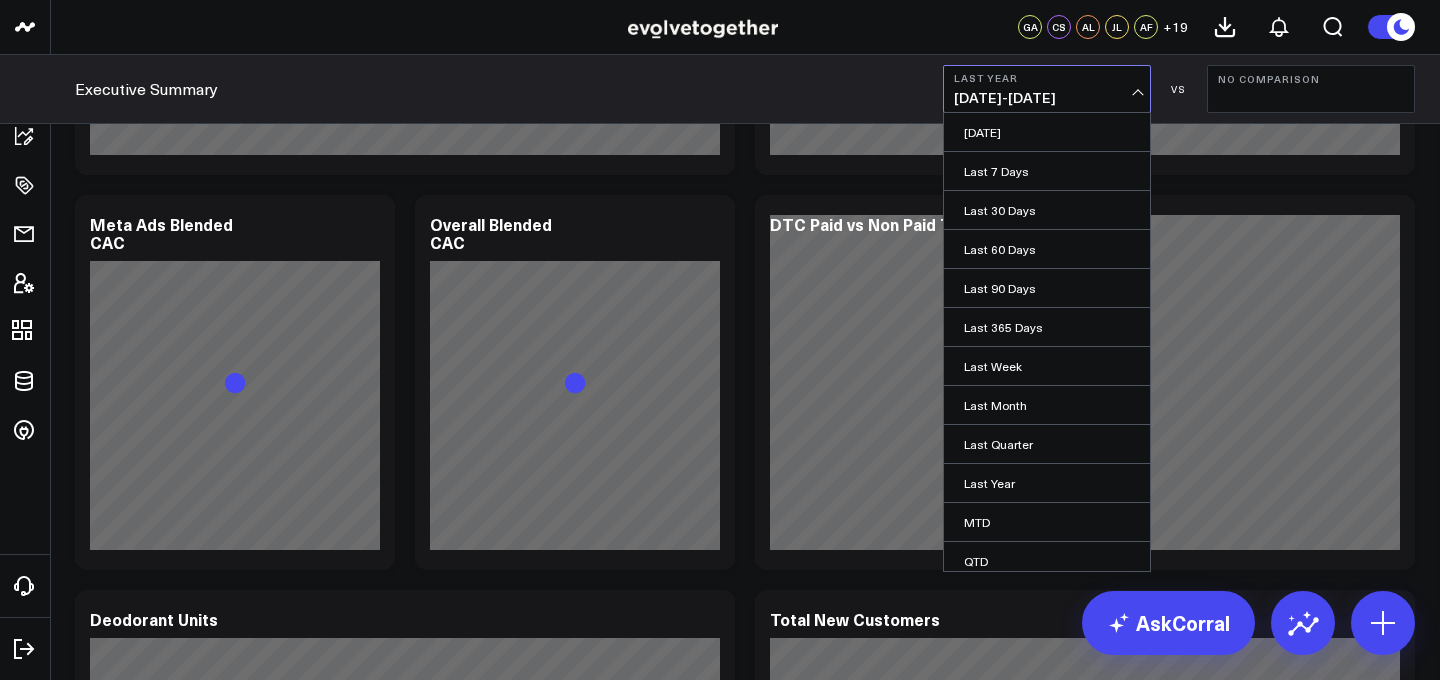 click on "[DATE]  -  [DATE]" at bounding box center (1047, 98) 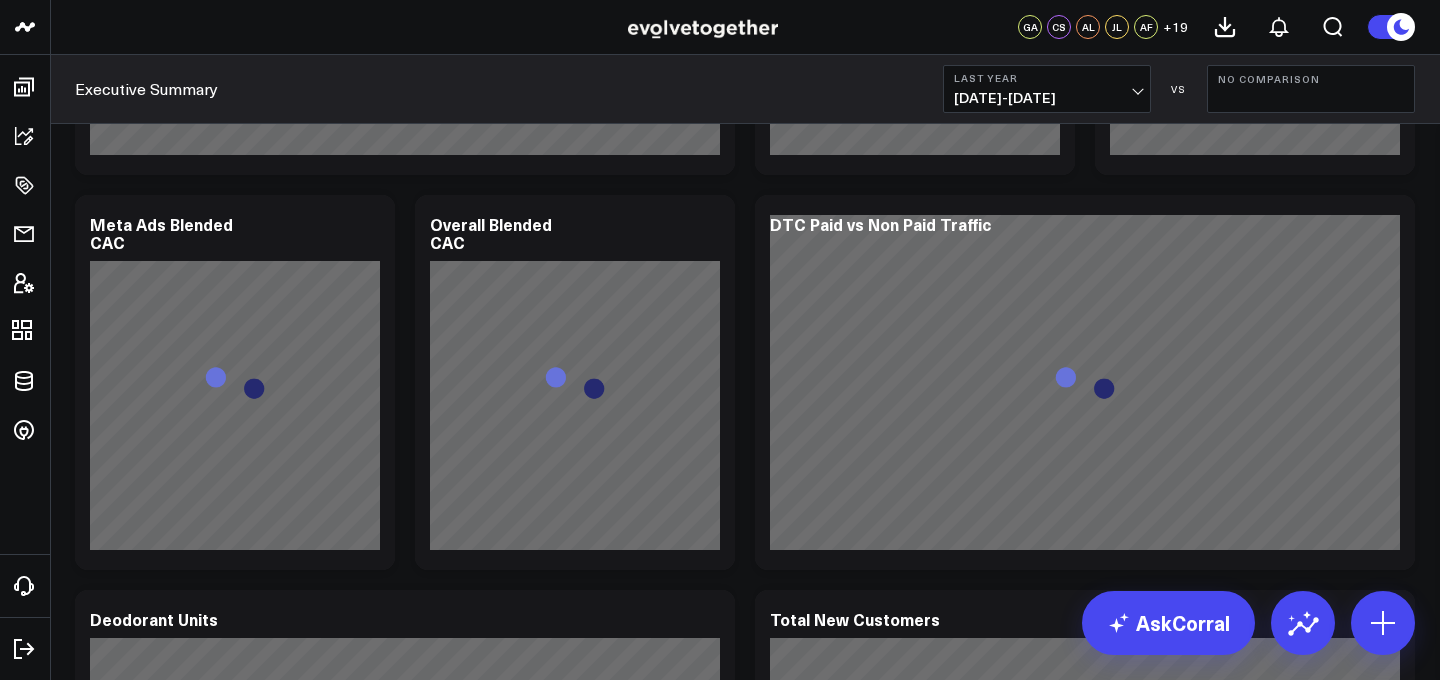 click on "[DATE]  -  [DATE]" at bounding box center (1047, 98) 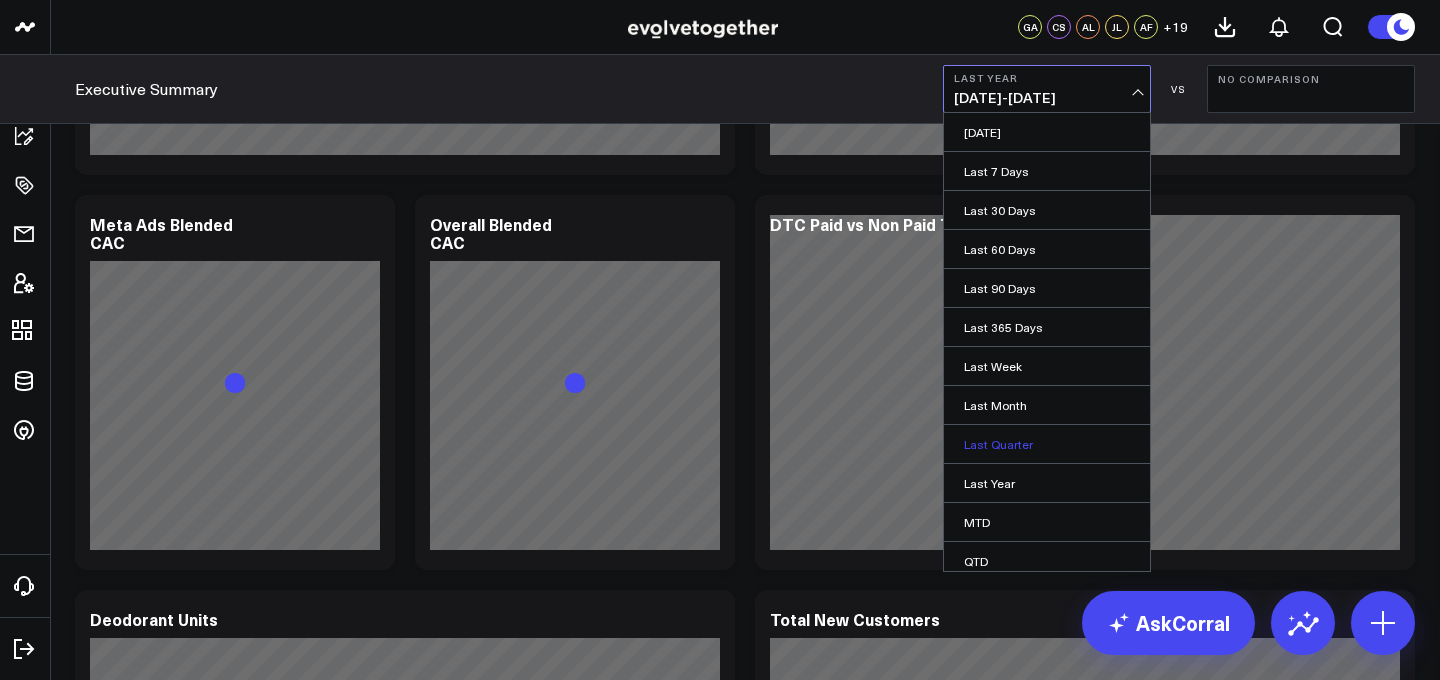 scroll, scrollTop: 87, scrollLeft: 0, axis: vertical 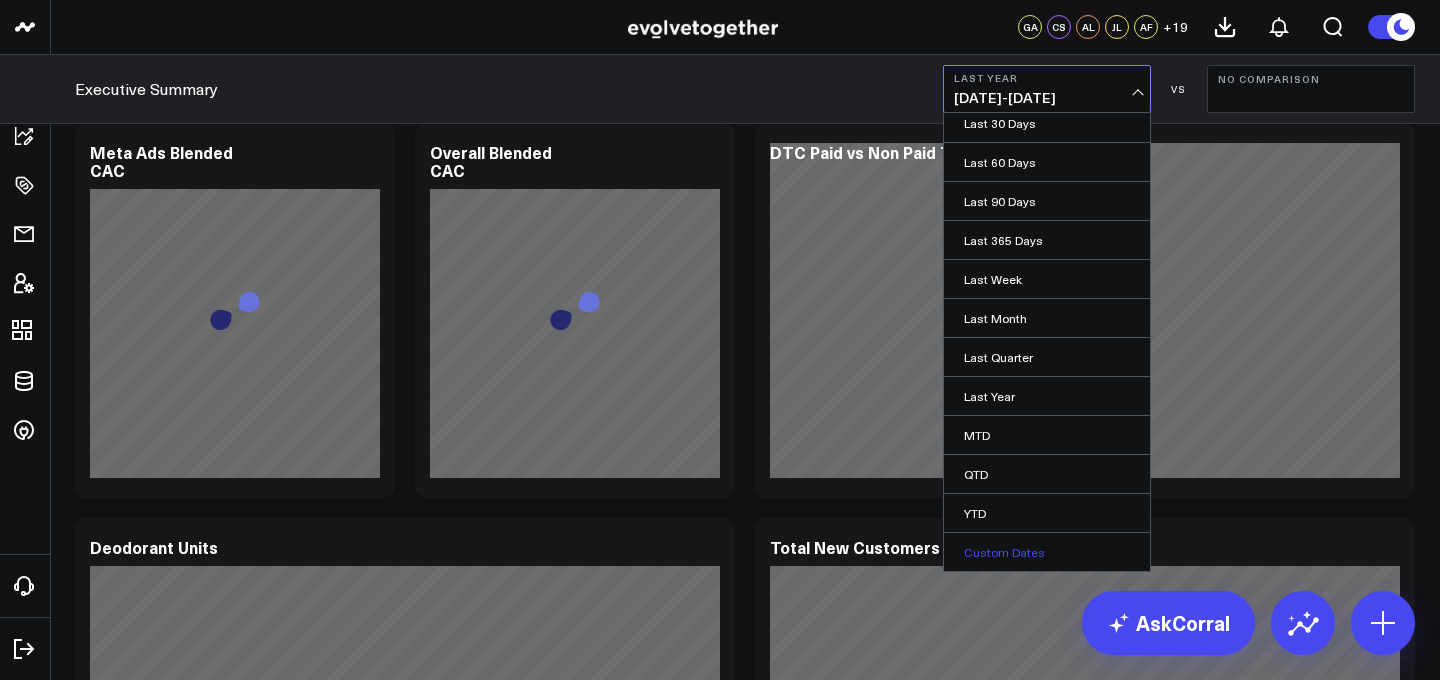 click on "Custom Dates" at bounding box center (1047, 552) 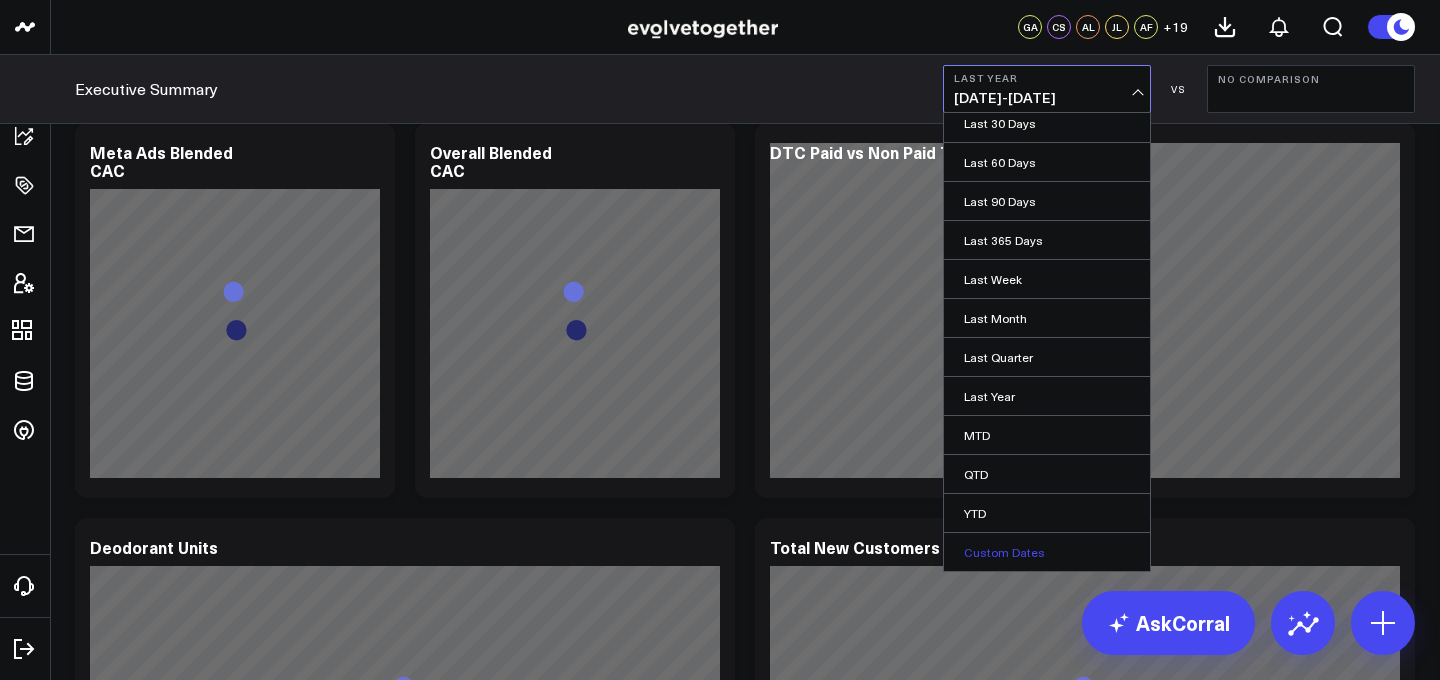 select on "6" 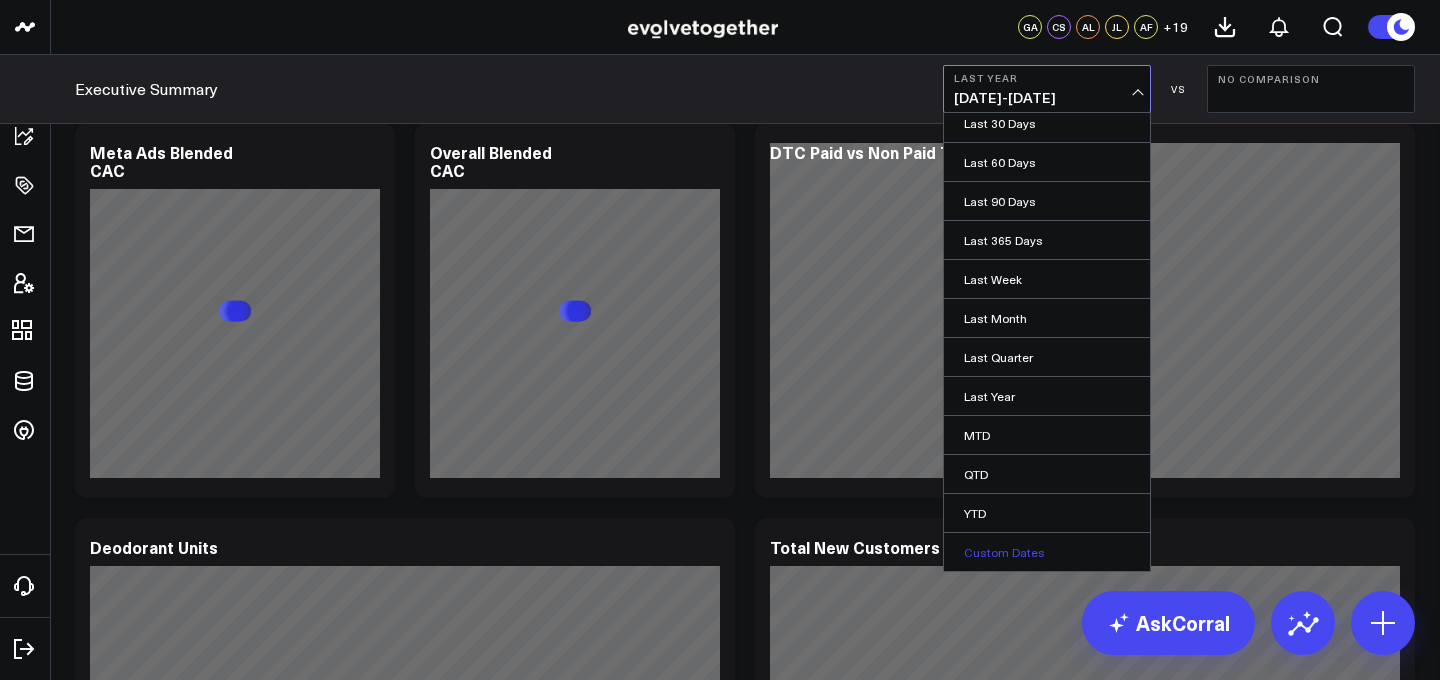 select on "2025" 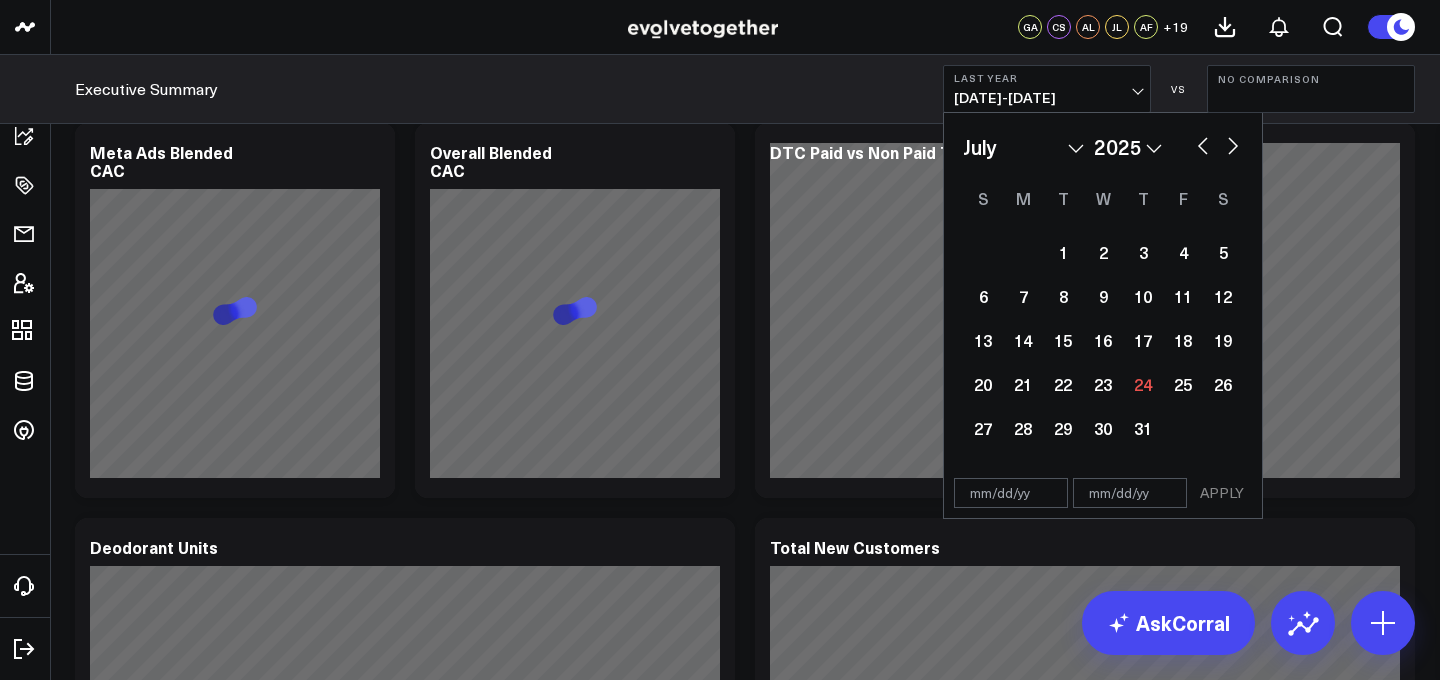 click on "January February March April May June July August September October November December" at bounding box center (1023, 147) 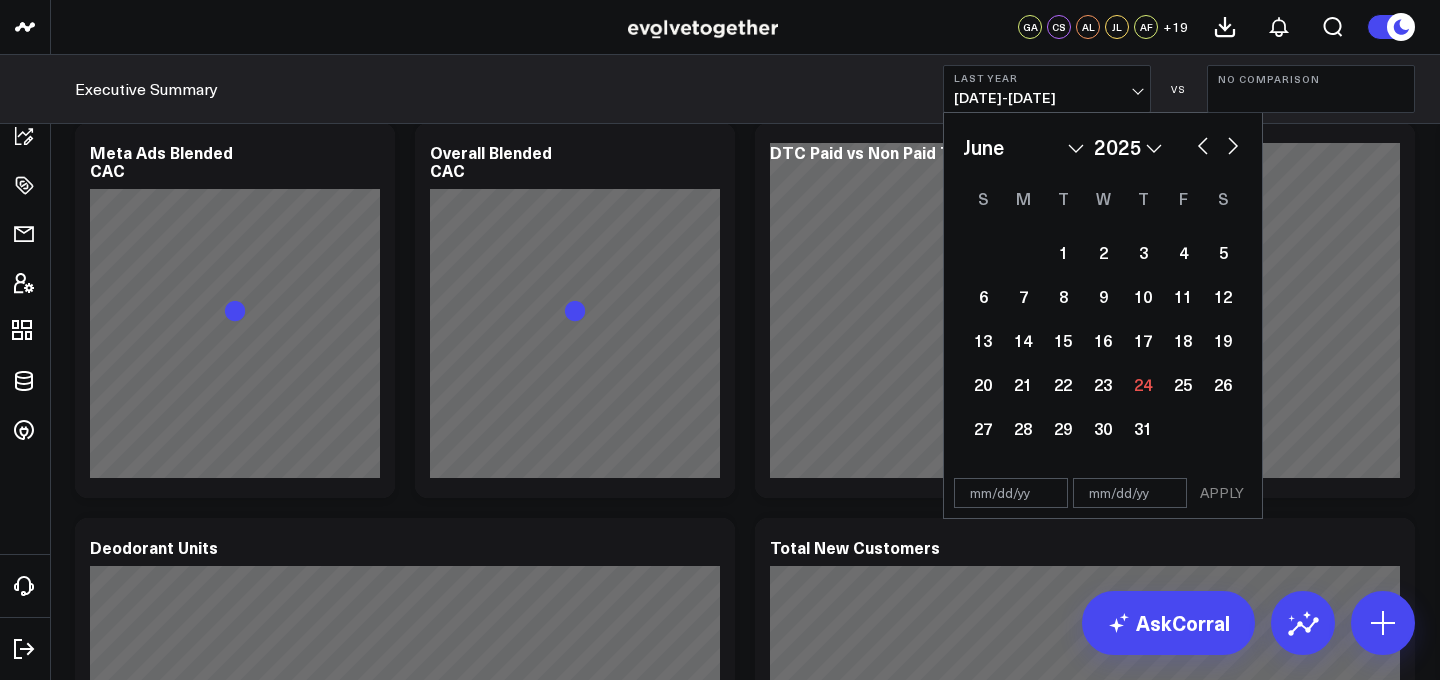 select on "5" 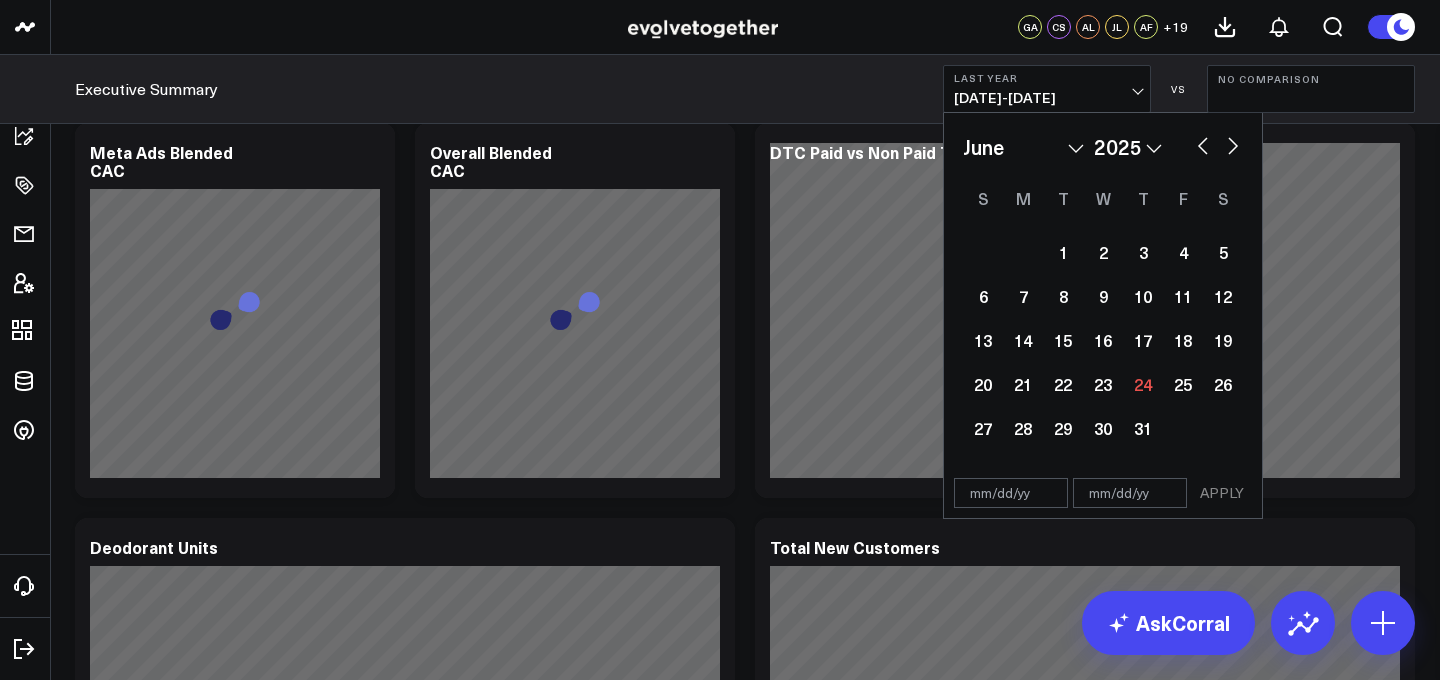 select on "2025" 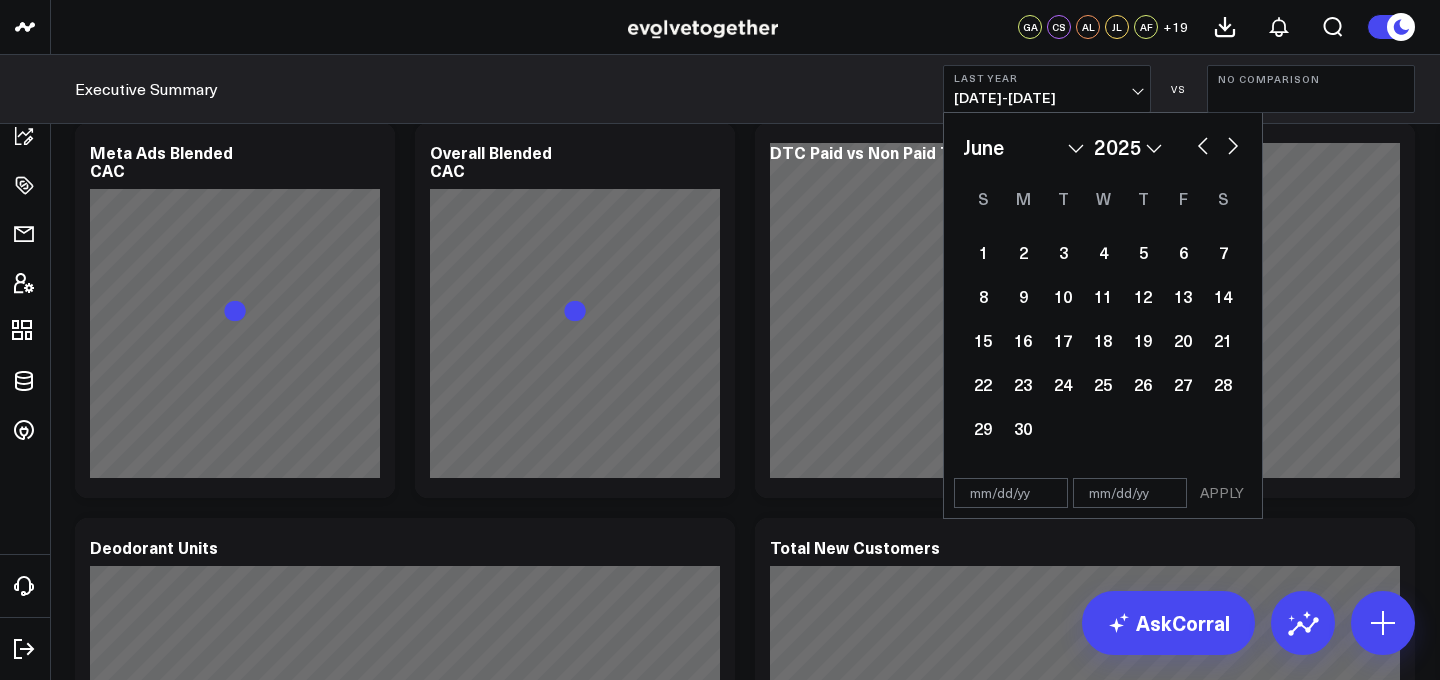 scroll, scrollTop: 2488, scrollLeft: 0, axis: vertical 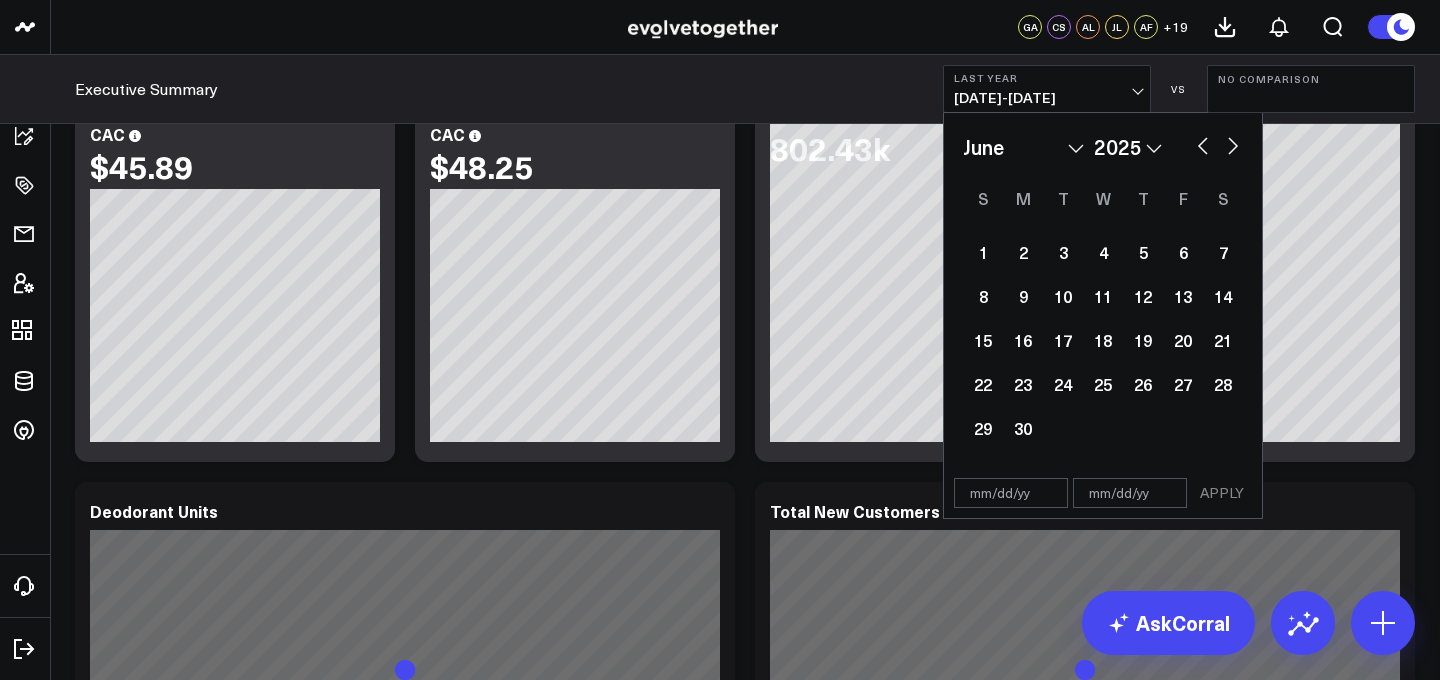 click on "2026 2025 2024 2023 2022 2021 2020 2019 2018 2017 2016 2015 2014 2013 2012 2011 2010 2009 2008 2007 2006 2005 2004 2003 2002 2001 2000" at bounding box center [1128, 147] 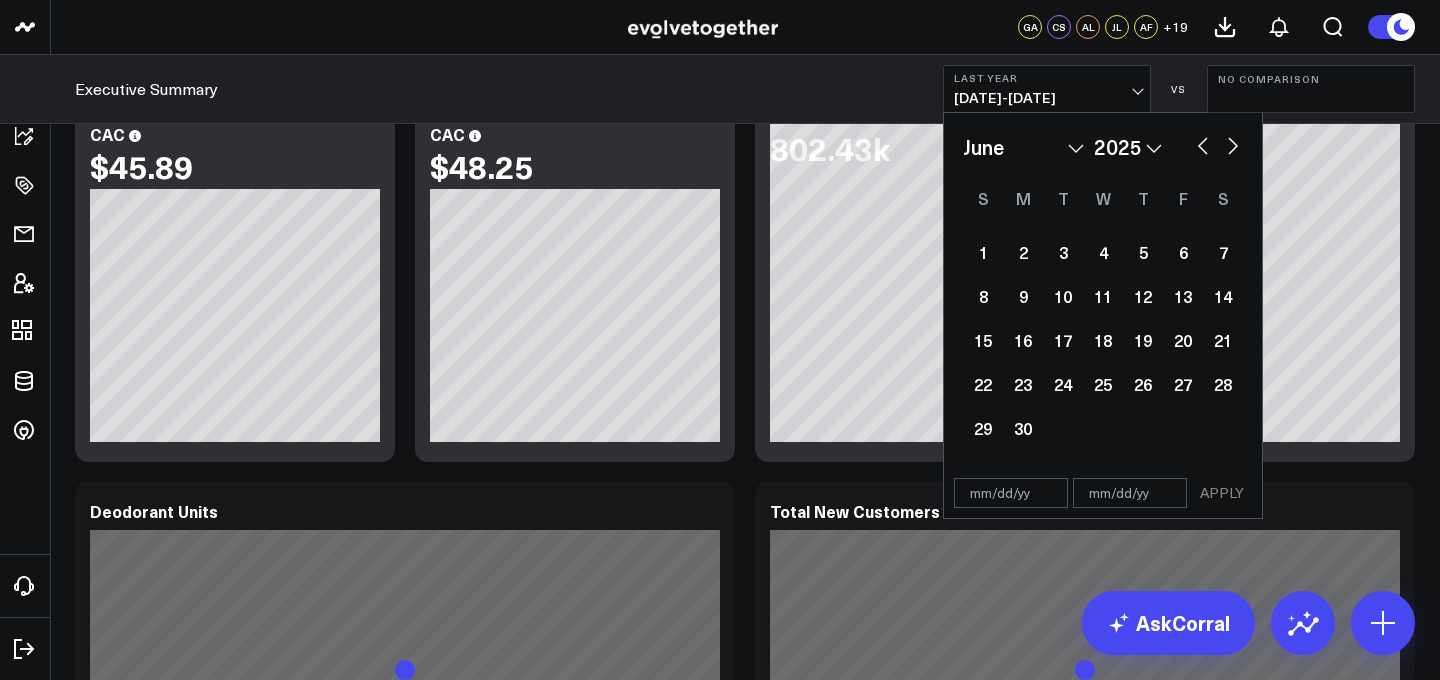 click on "January February March April May June July August September October November December" at bounding box center [1023, 147] 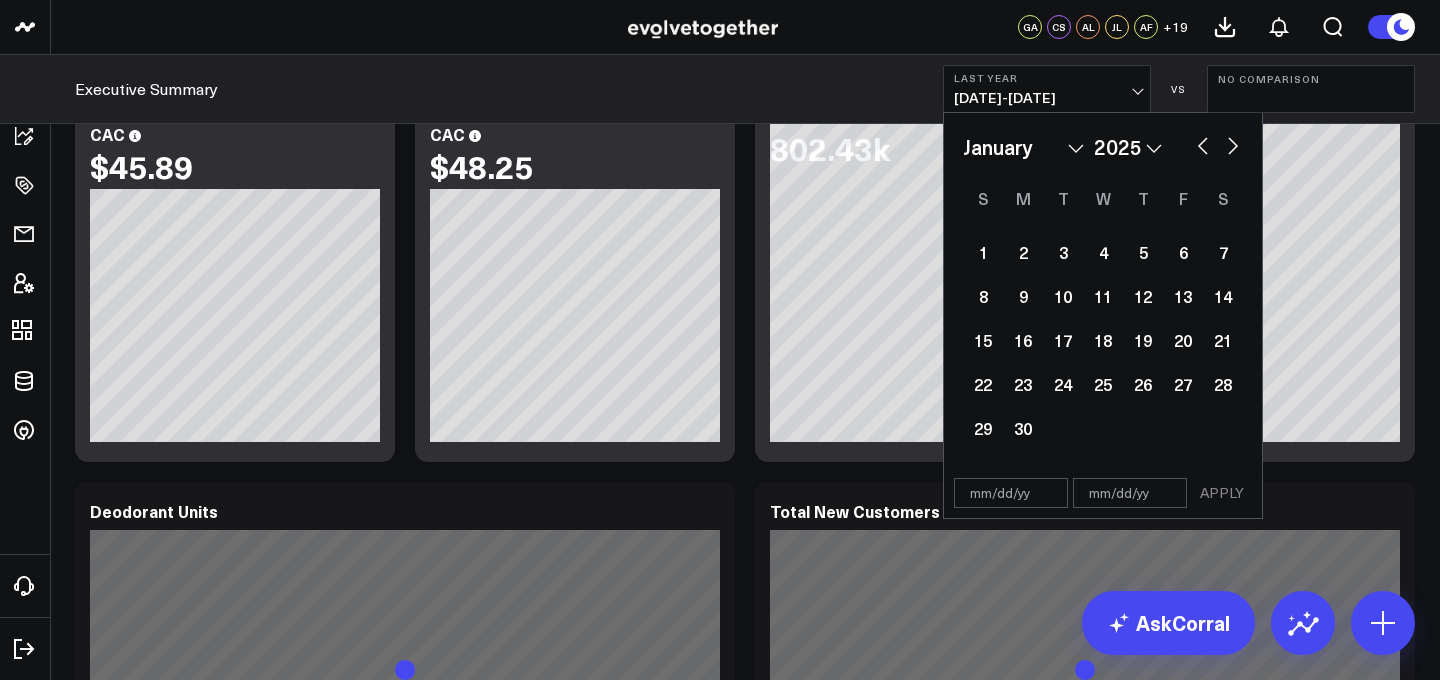 select on "2025" 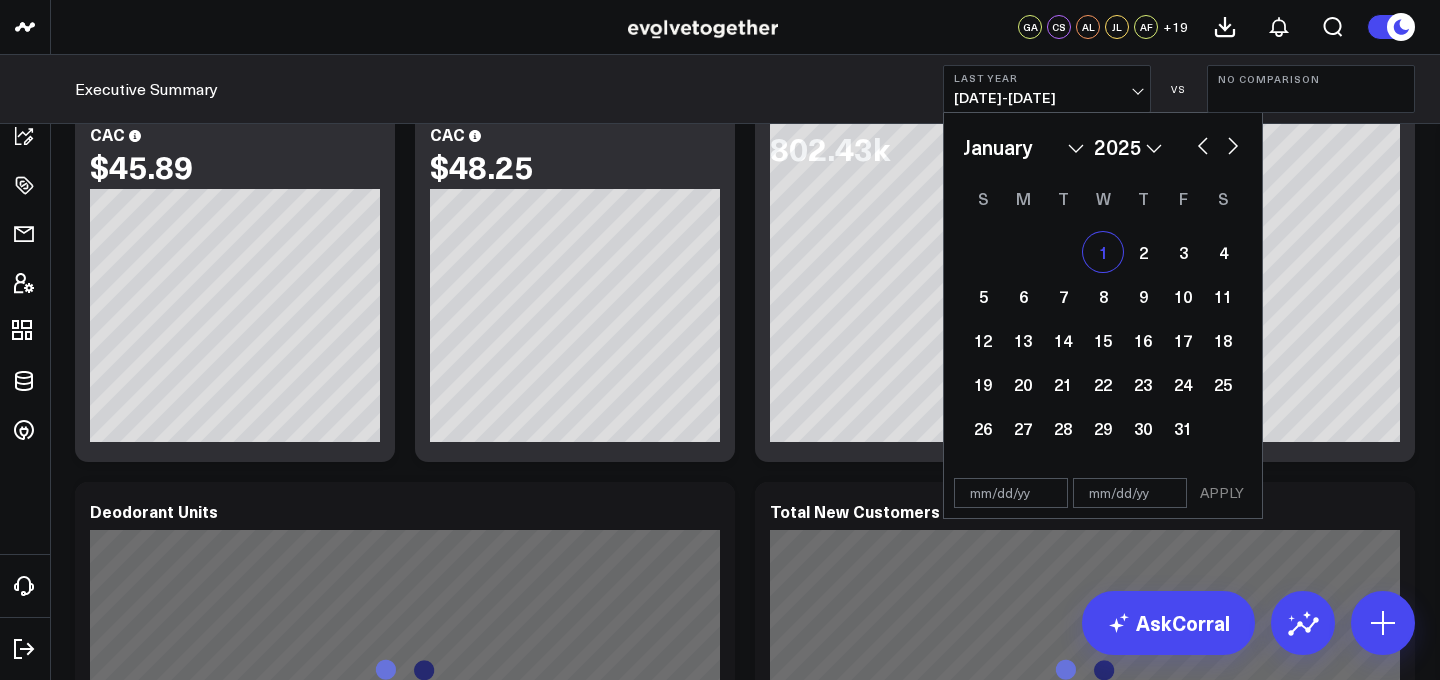 click on "1" at bounding box center [1103, 252] 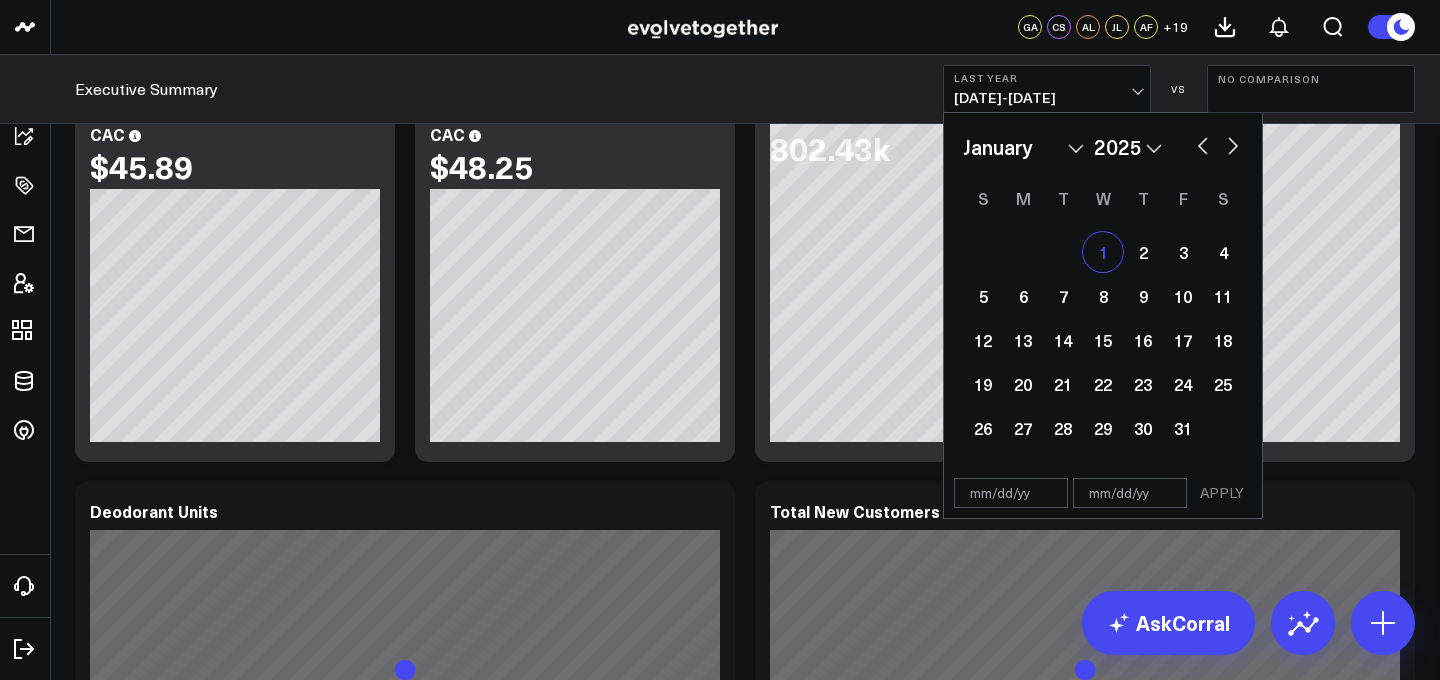 type on "[DATE]" 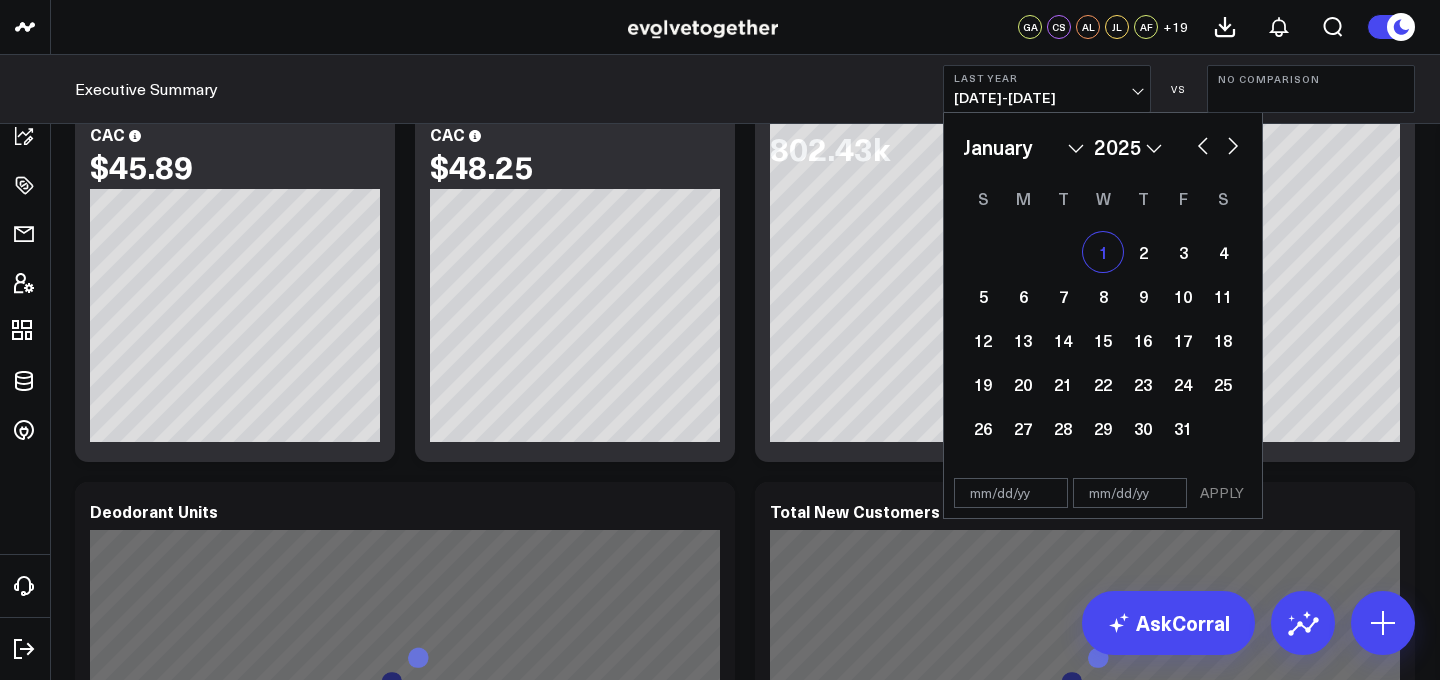 select on "2025" 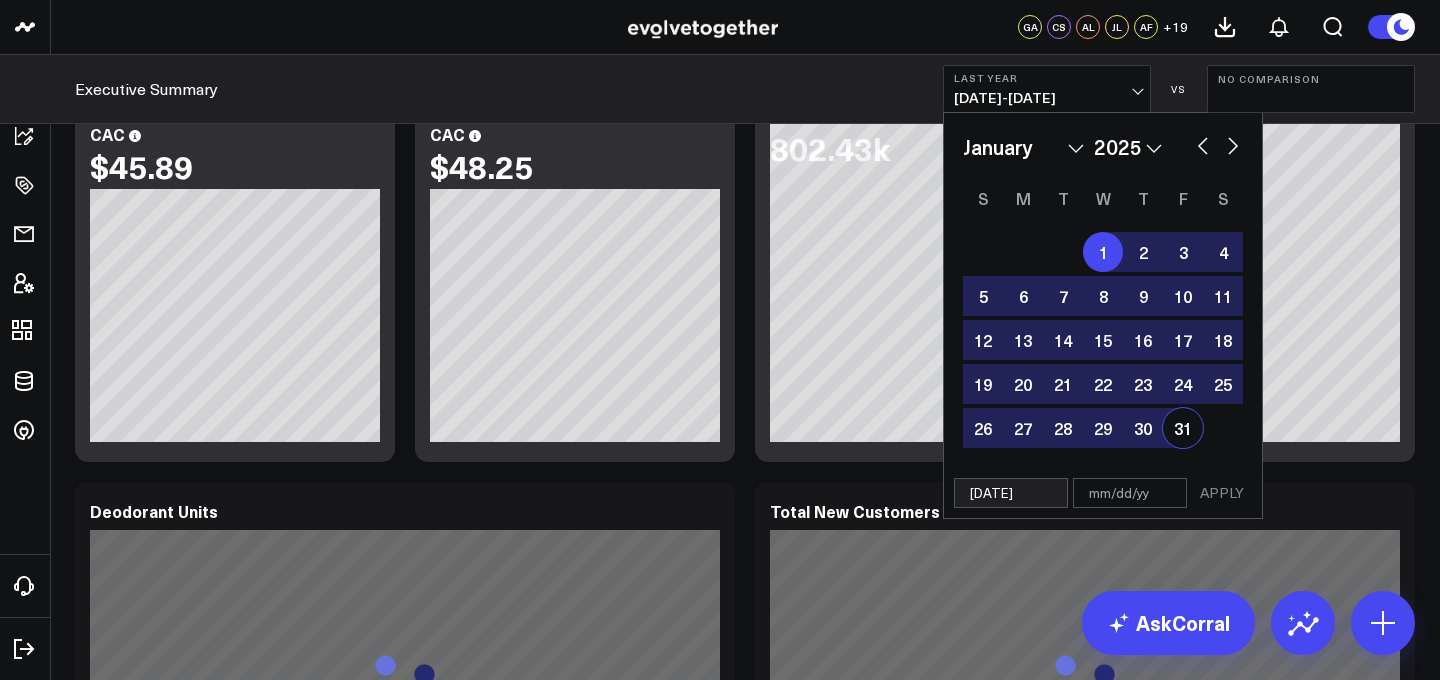 click on "31" at bounding box center [1183, 428] 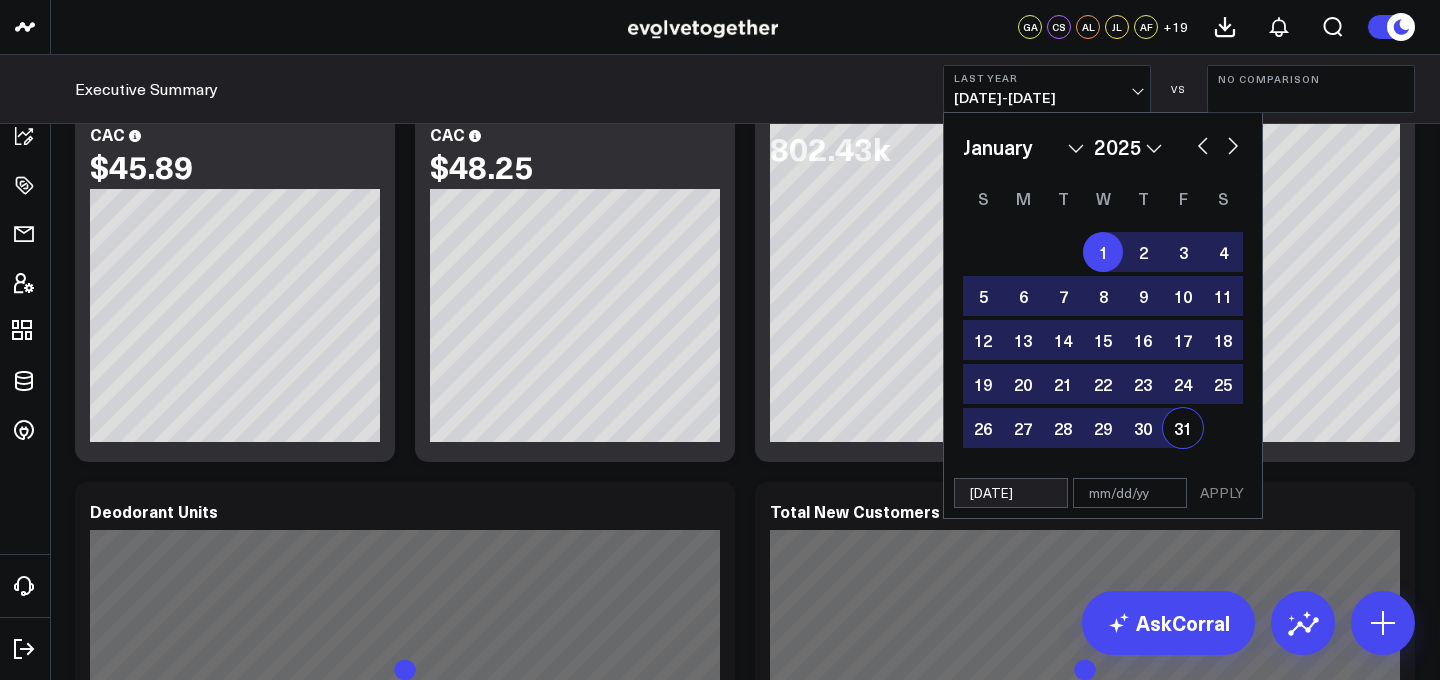type on "[DATE]" 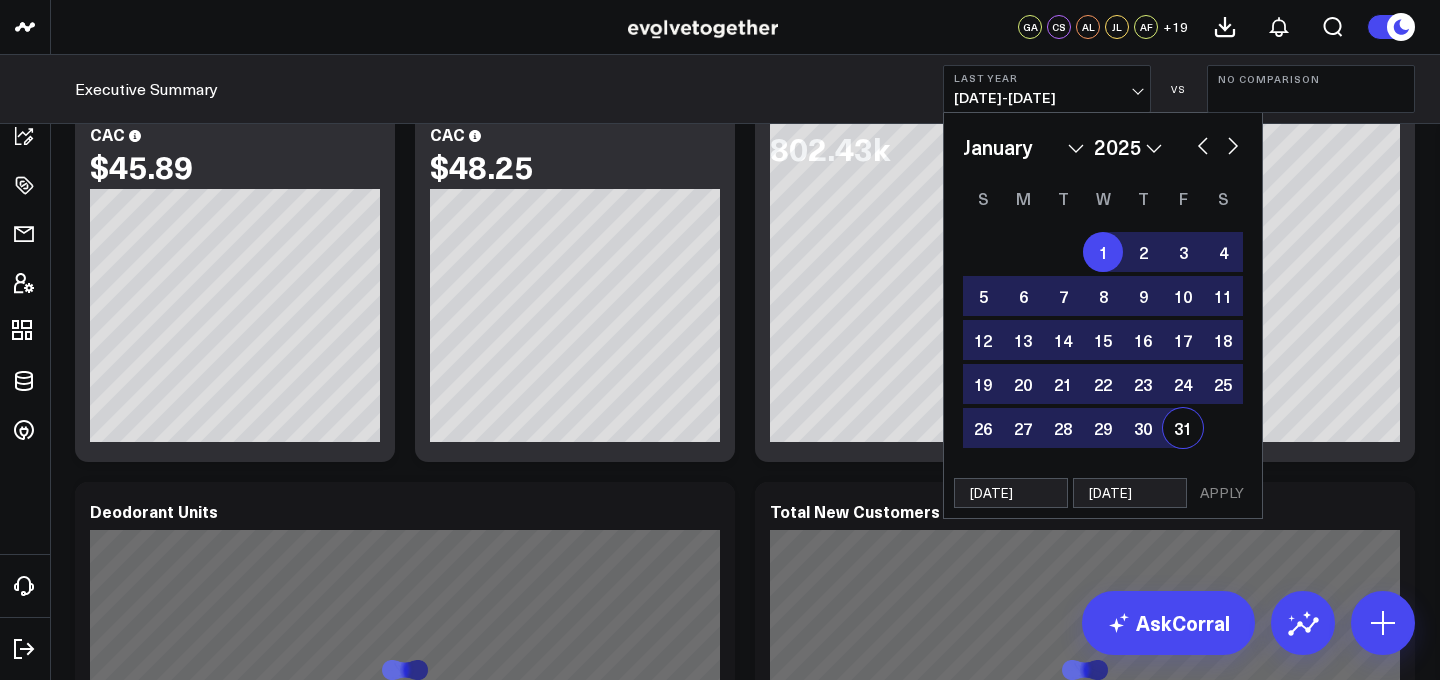 select on "2025" 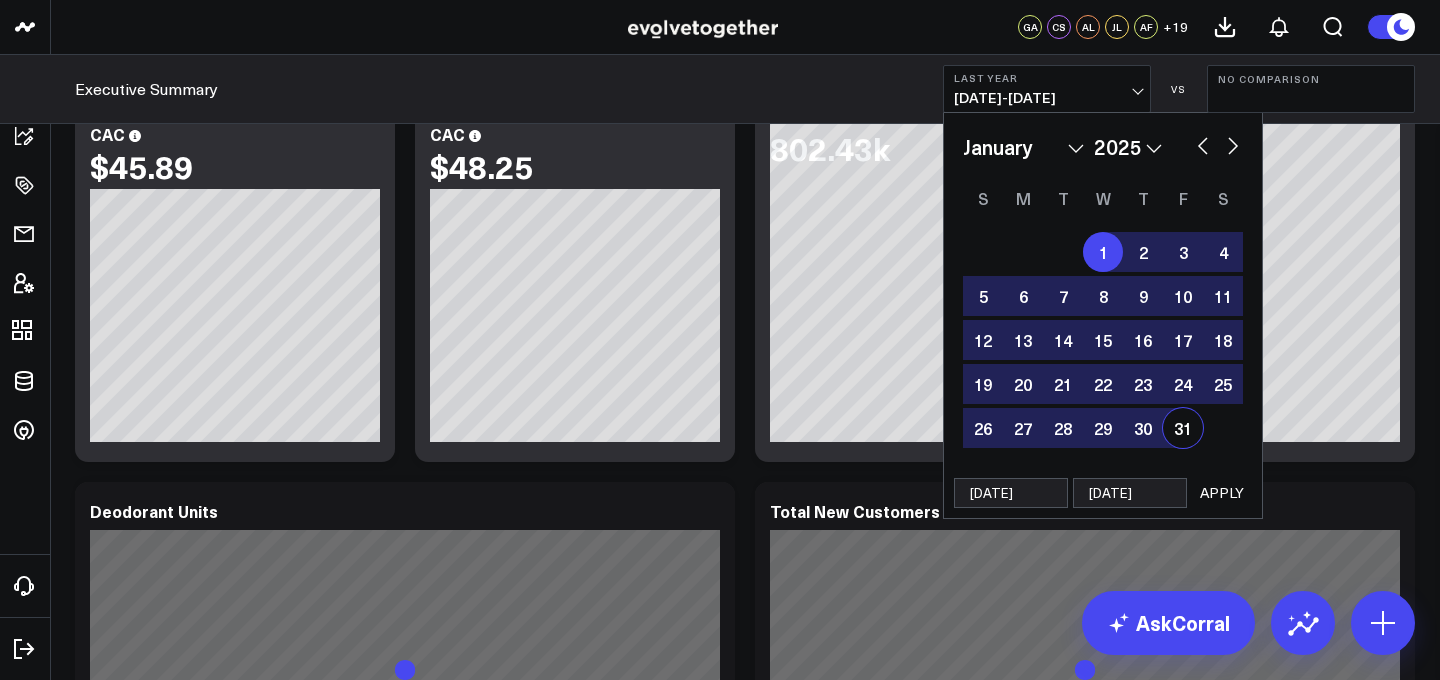 click on "APPLY" at bounding box center [1222, 493] 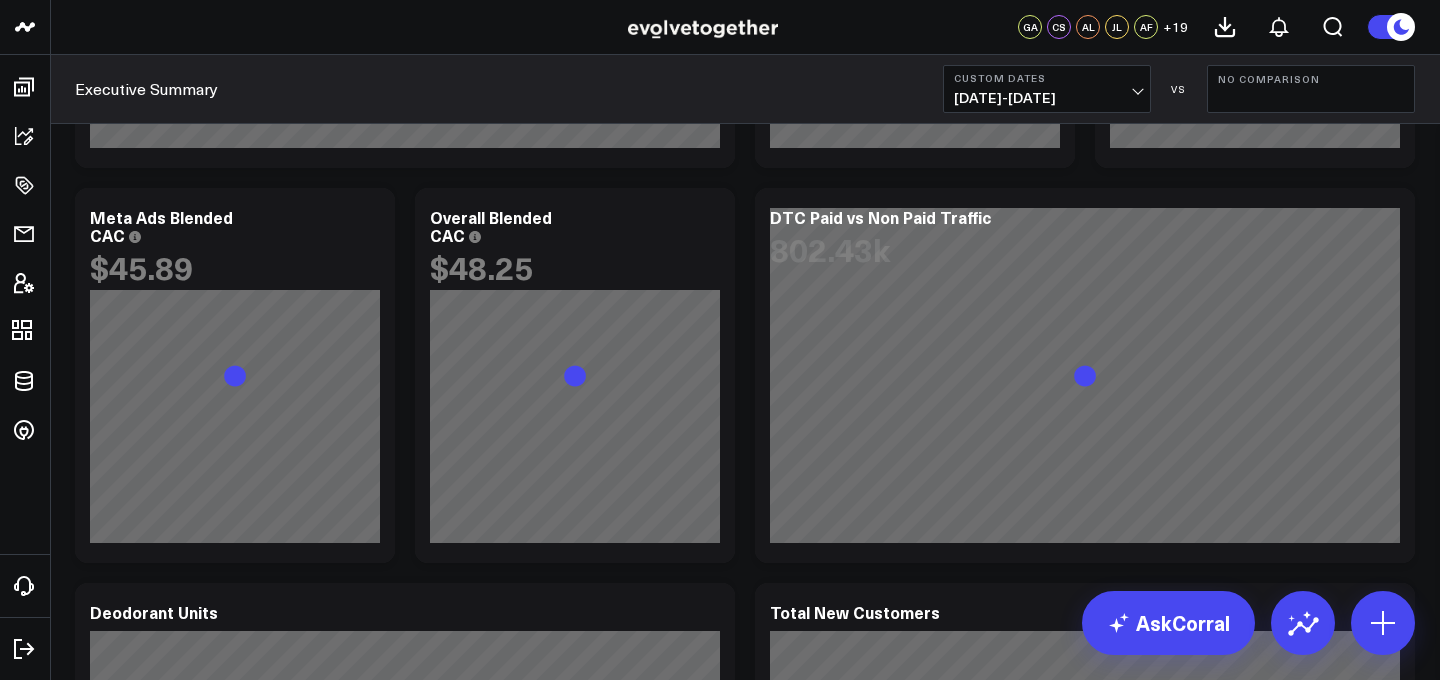 scroll, scrollTop: 2385, scrollLeft: 0, axis: vertical 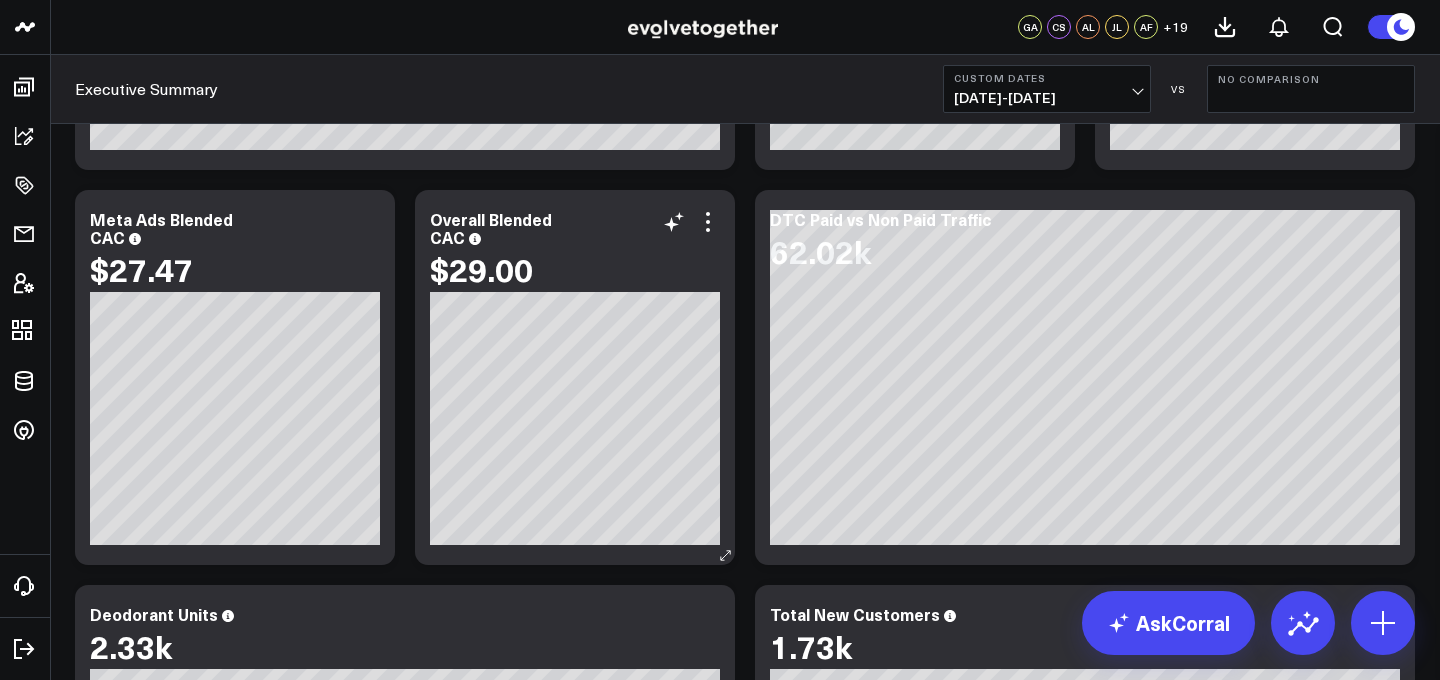 click on "$29.00" at bounding box center (481, 269) 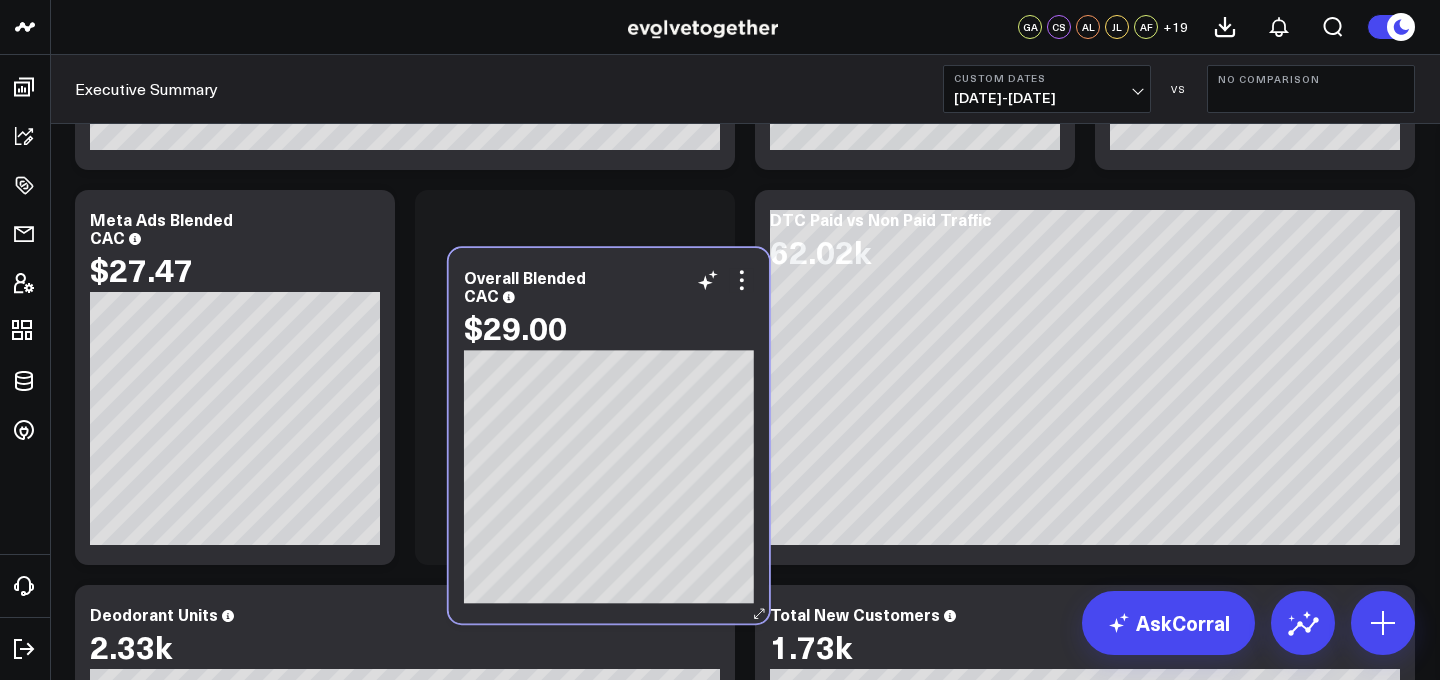 click on "$29.00" at bounding box center [515, 327] 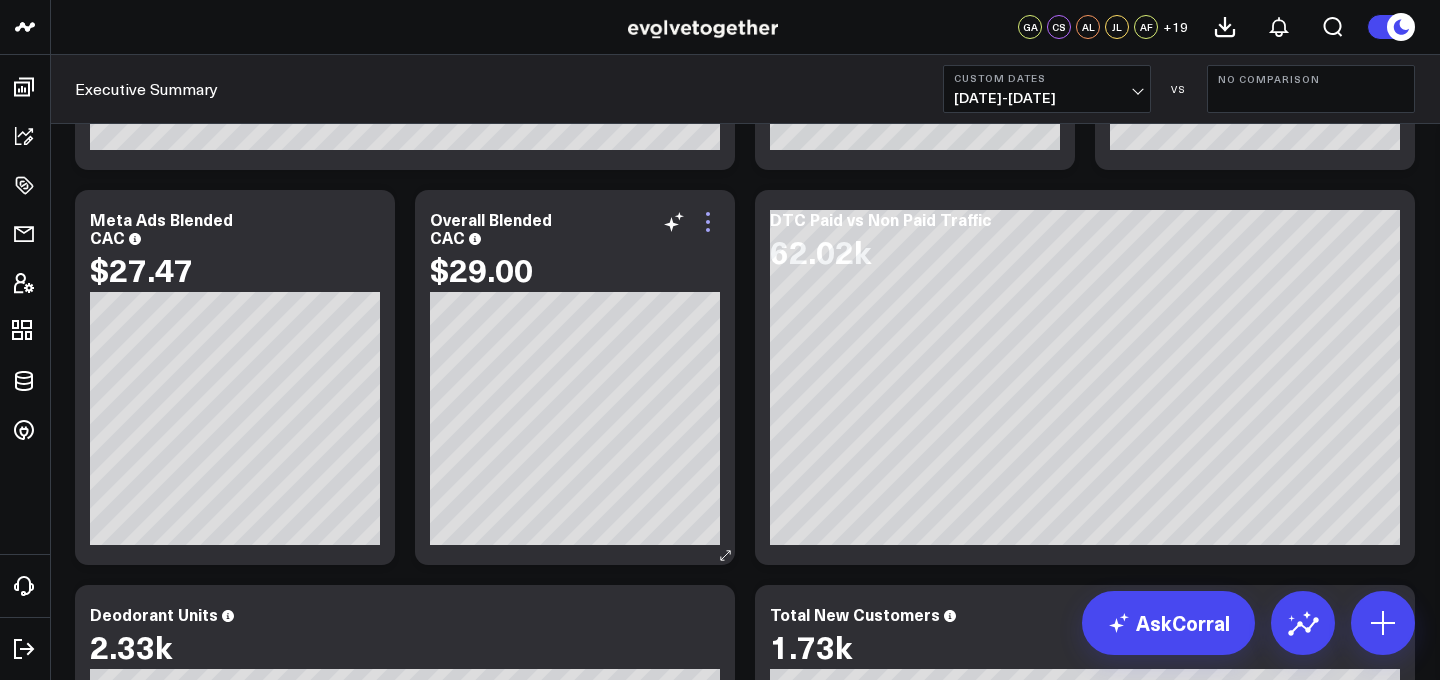 click 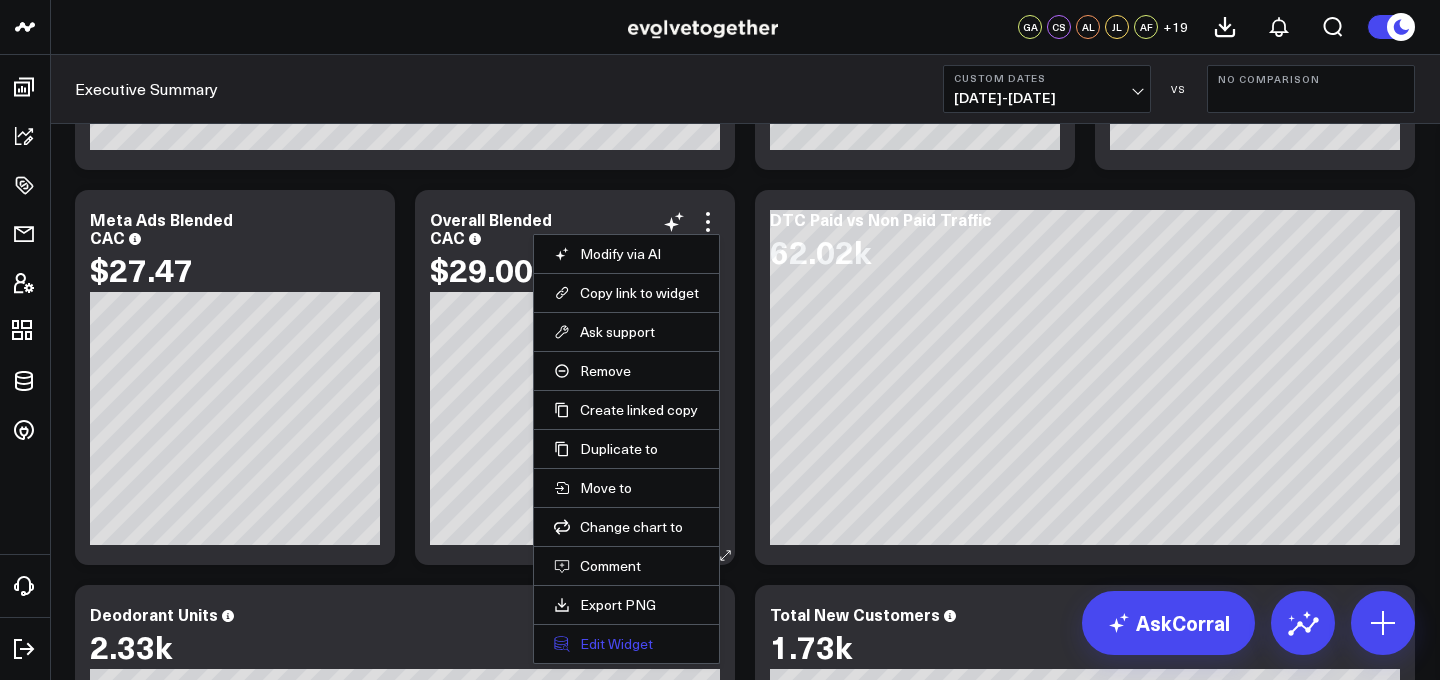 click on "Edit Widget" at bounding box center [626, 644] 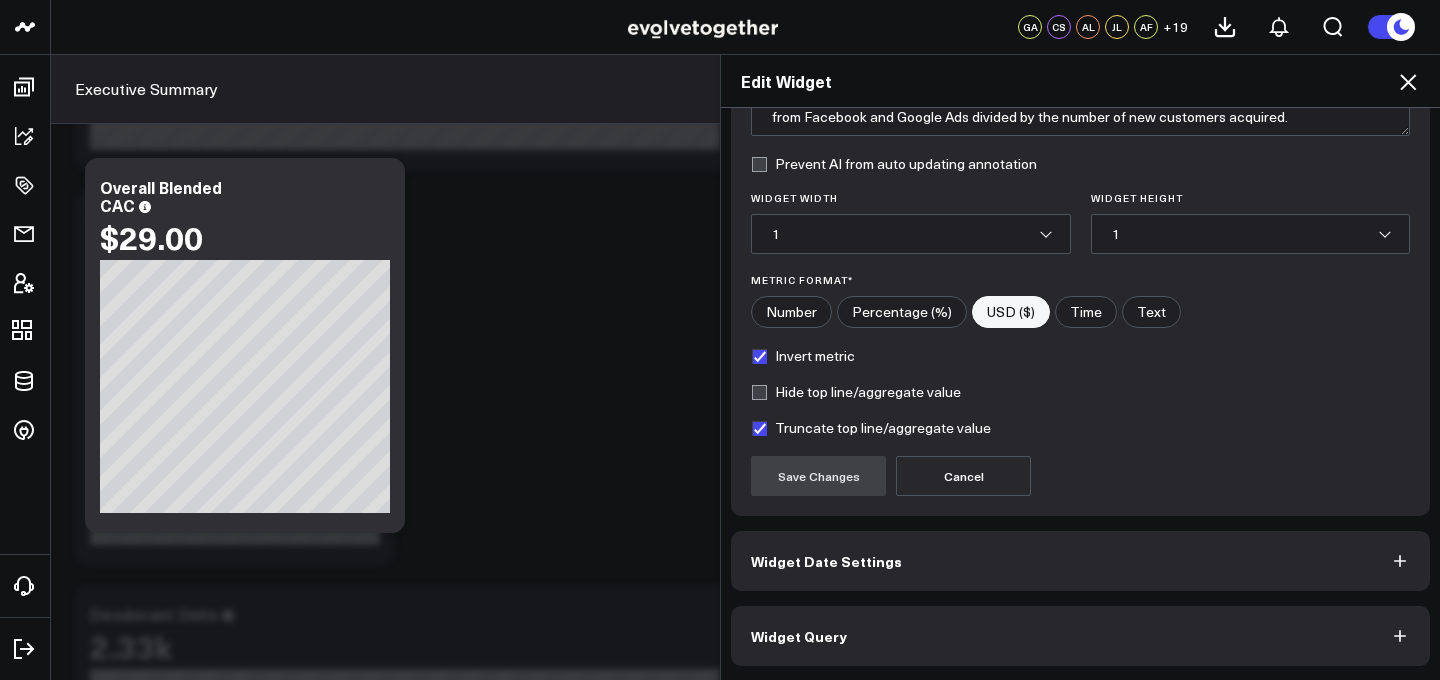 scroll, scrollTop: 0, scrollLeft: 0, axis: both 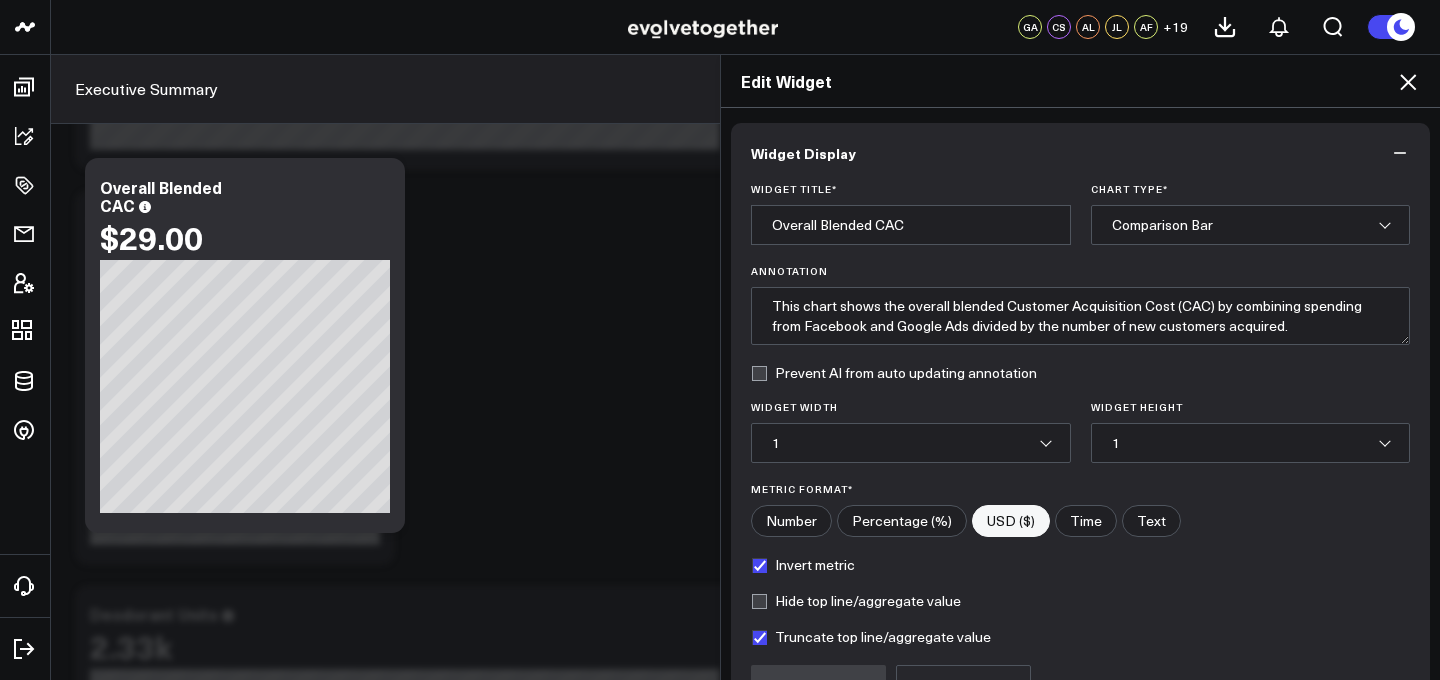 click 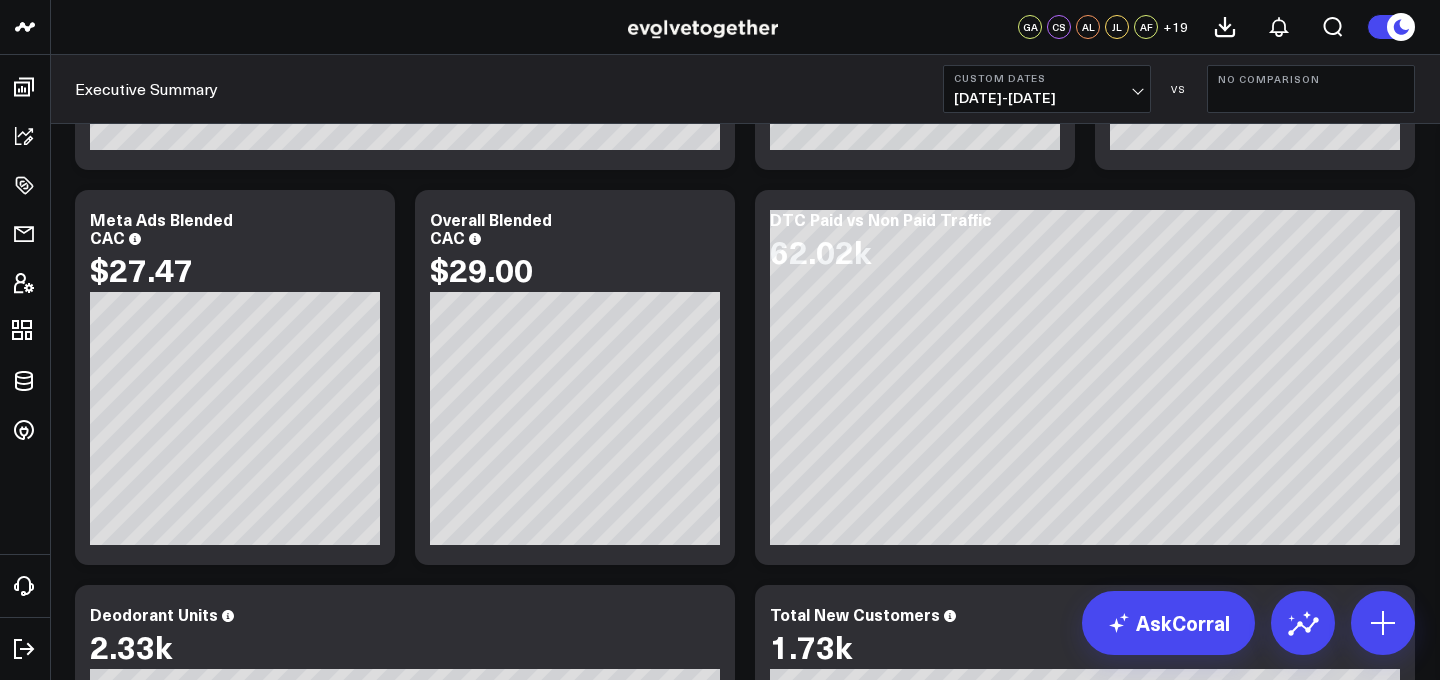 click on "[DATE]  -  [DATE]" at bounding box center [1047, 98] 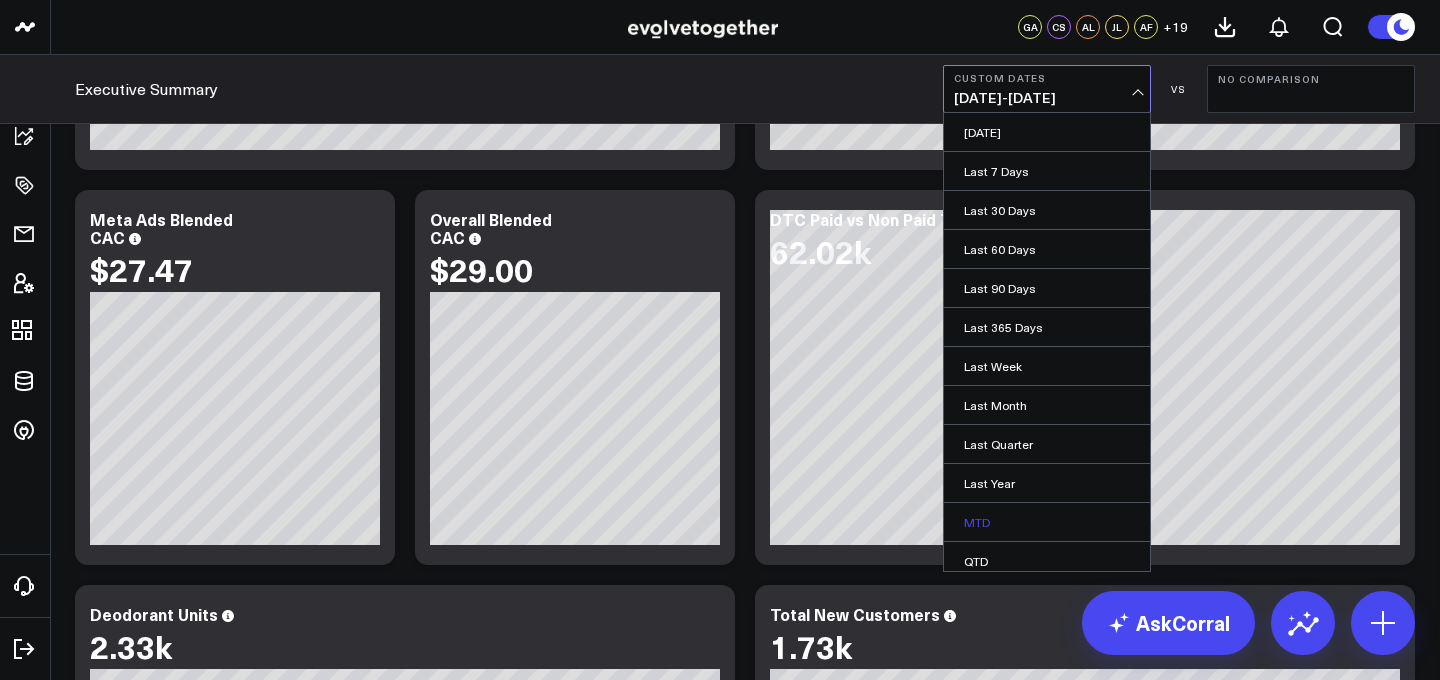 scroll, scrollTop: 87, scrollLeft: 0, axis: vertical 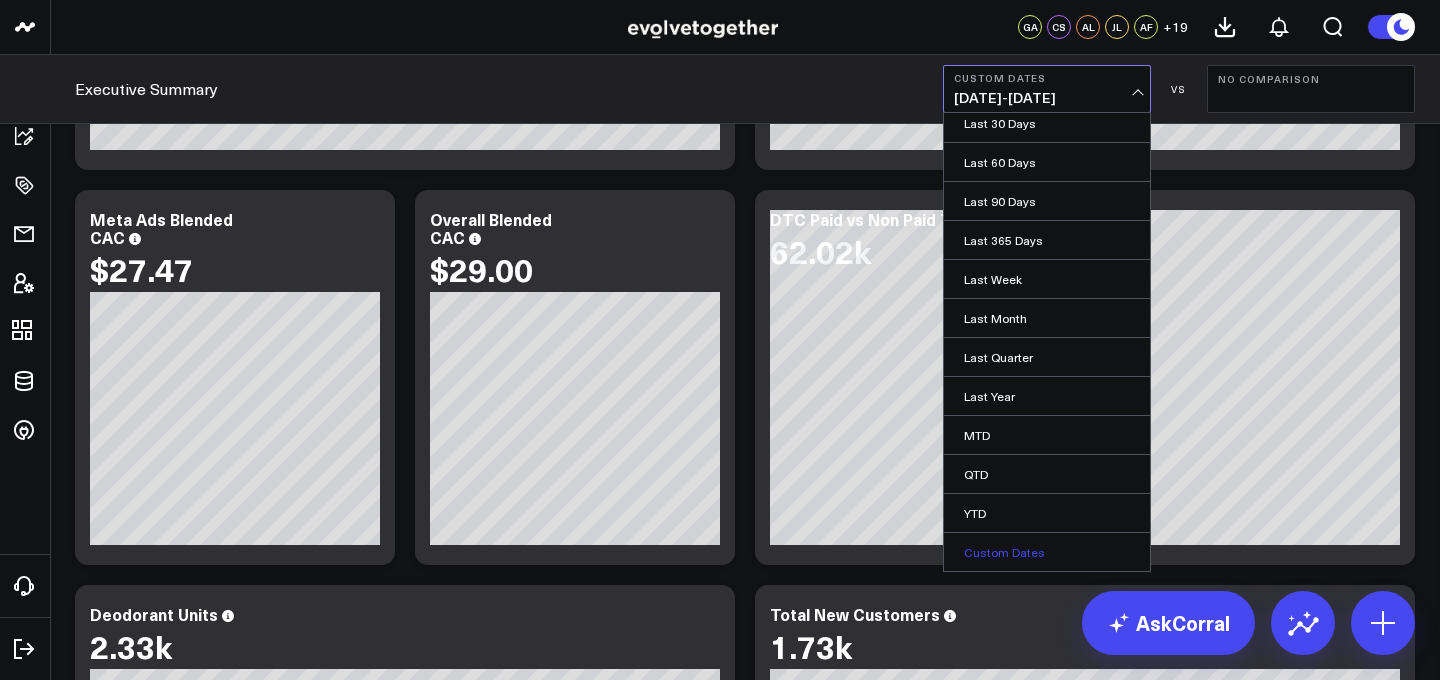 click on "Custom Dates" at bounding box center [1047, 552] 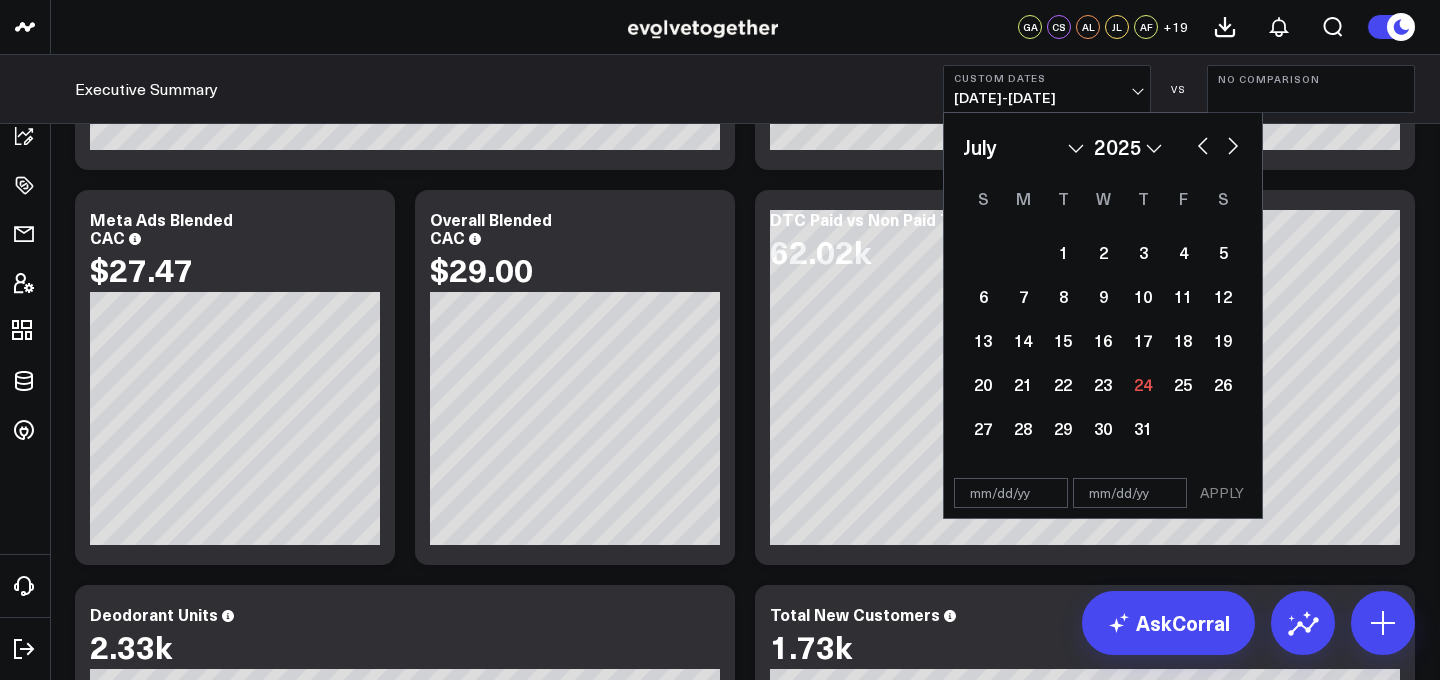 click on "January February March April May June July August September October November December" at bounding box center (1023, 147) 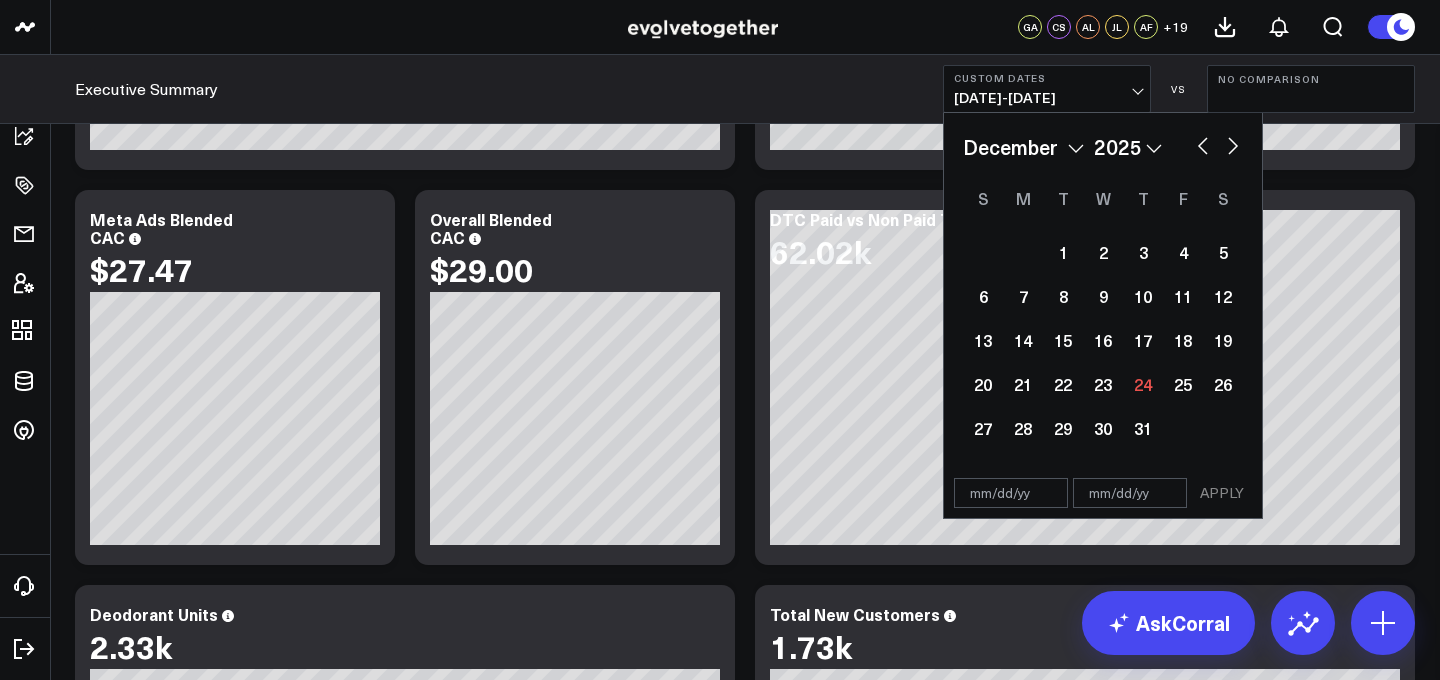 select on "11" 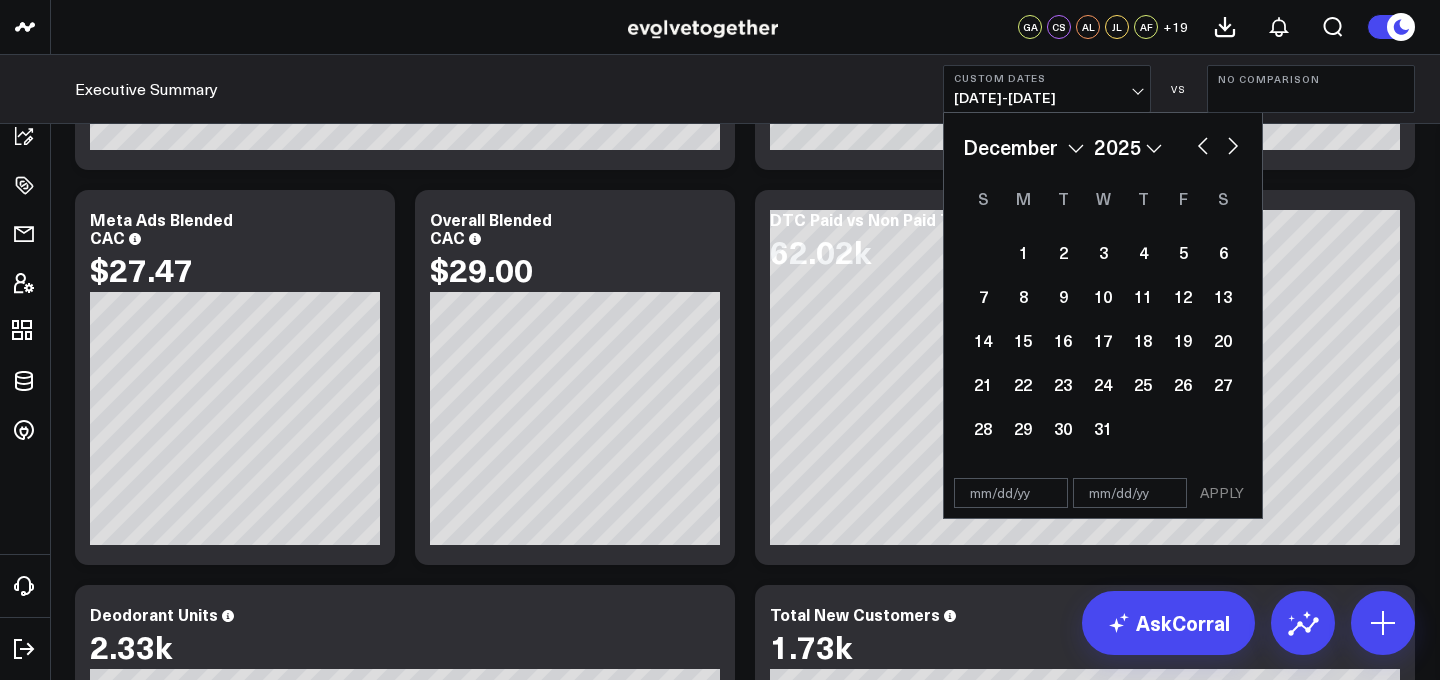 click on "2026 2025 2024 2023 2022 2021 2020 2019 2018 2017 2016 2015 2014 2013 2012 2011 2010 2009 2008 2007 2006 2005 2004 2003 2002 2001 2000" at bounding box center (1128, 147) 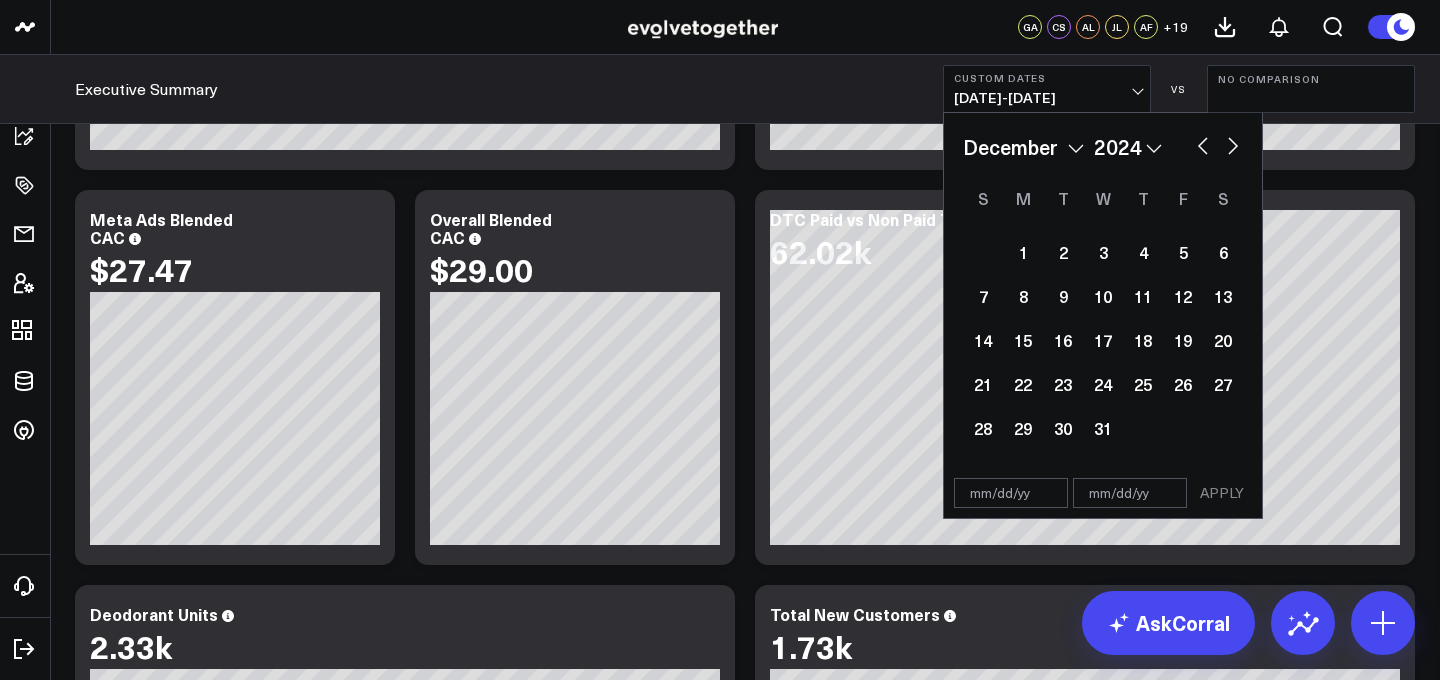 select on "11" 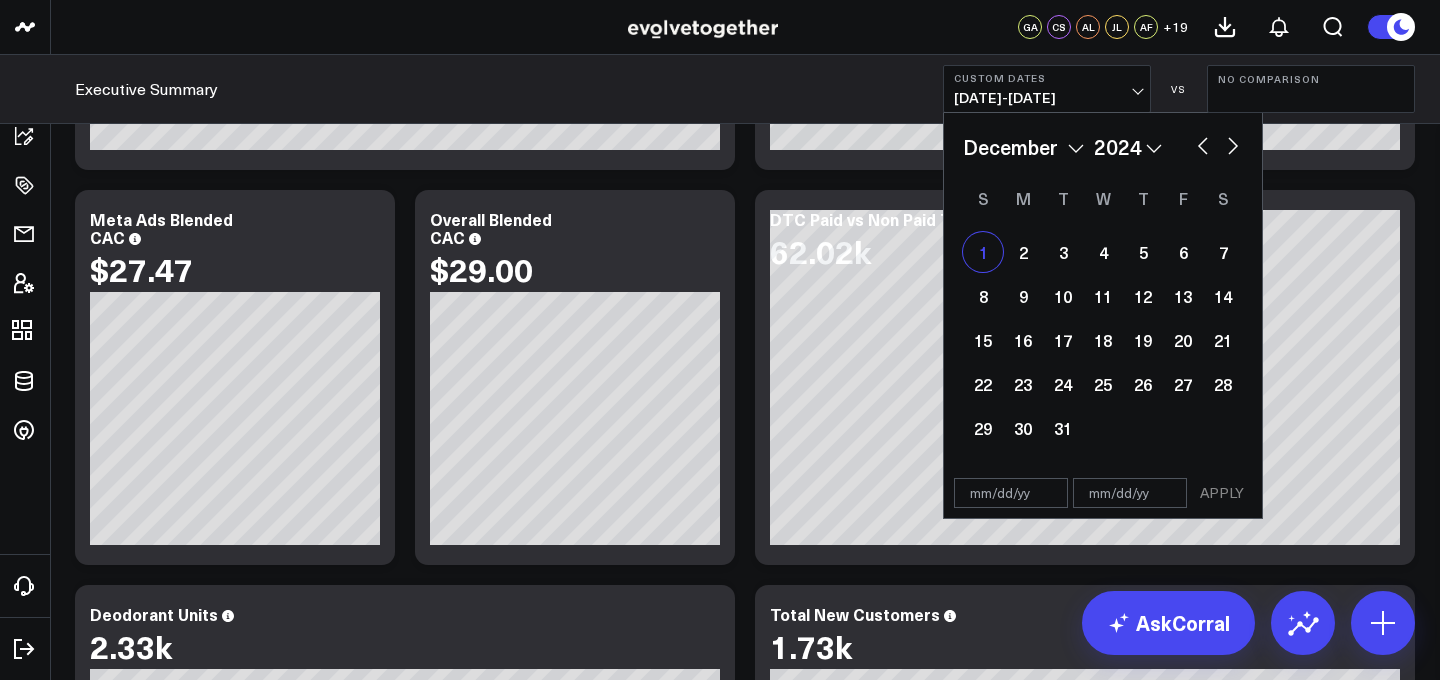click on "1" at bounding box center [983, 252] 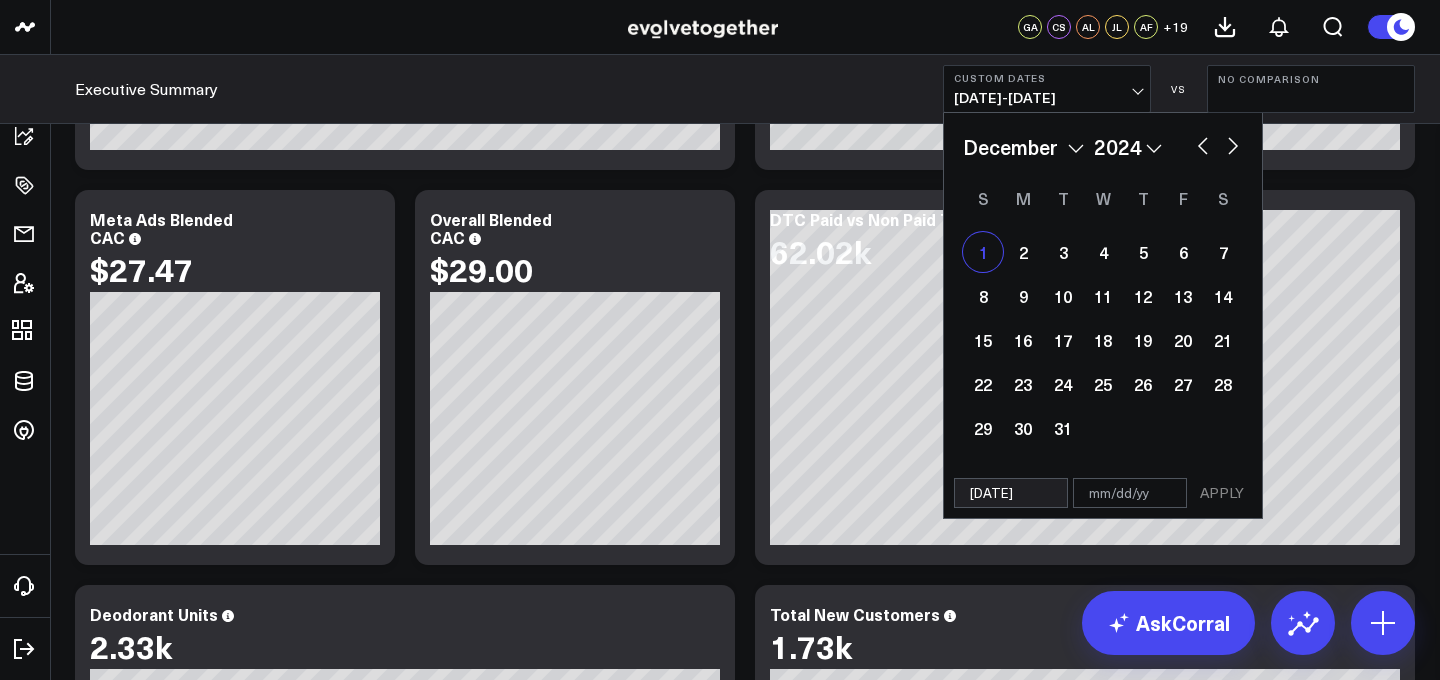 select on "11" 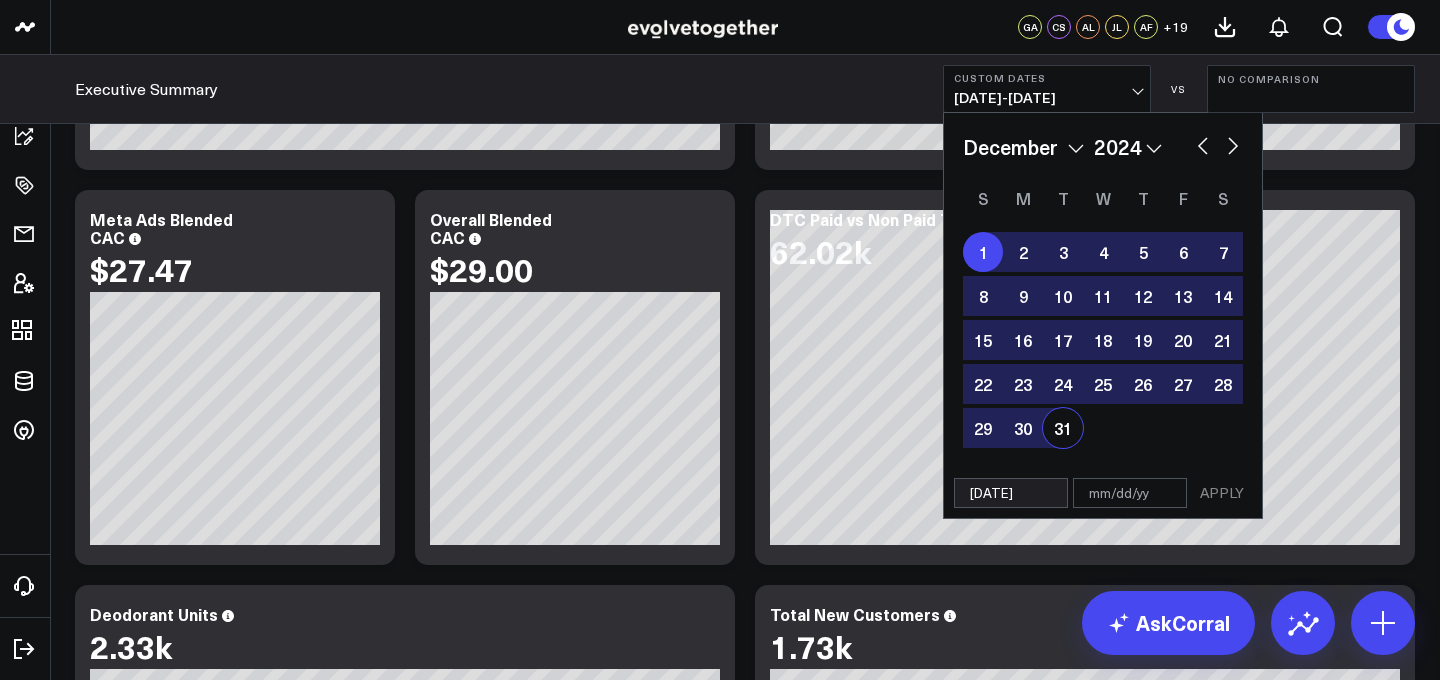 click on "31" at bounding box center (1063, 428) 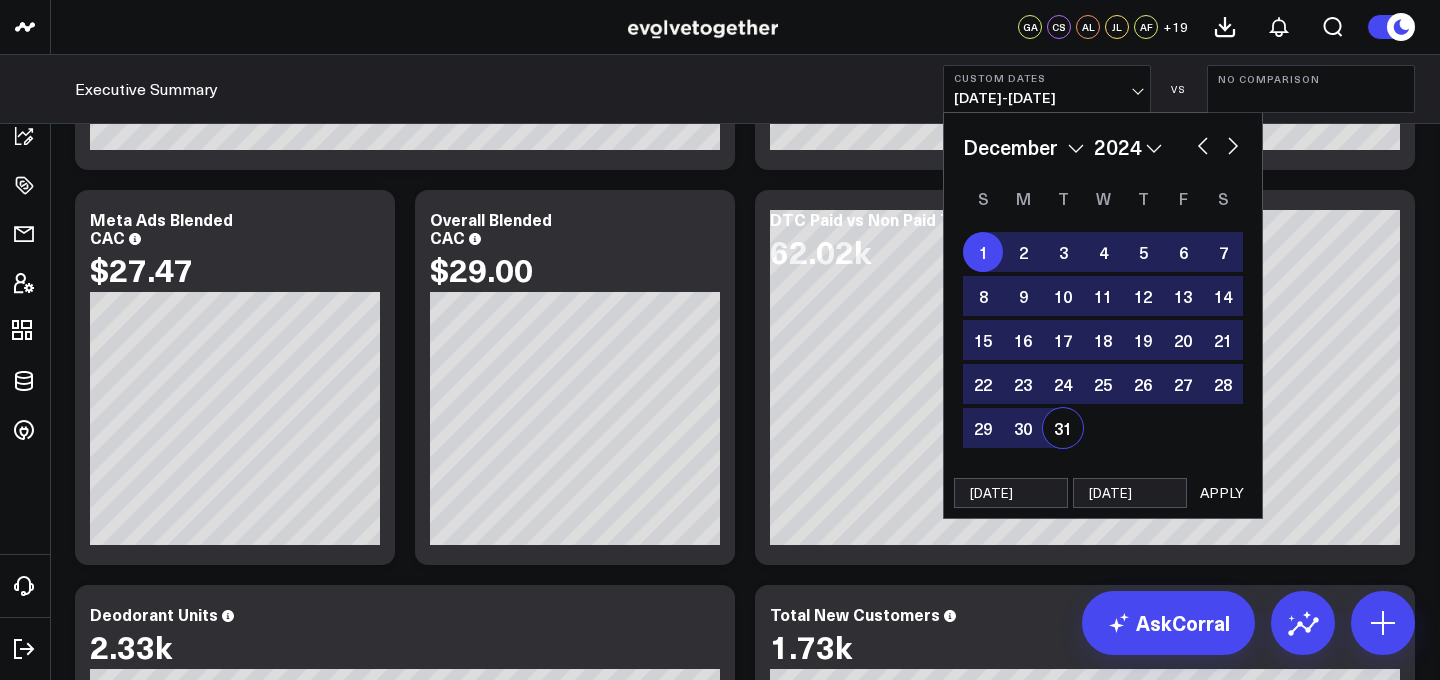 click on "APPLY" at bounding box center [1222, 493] 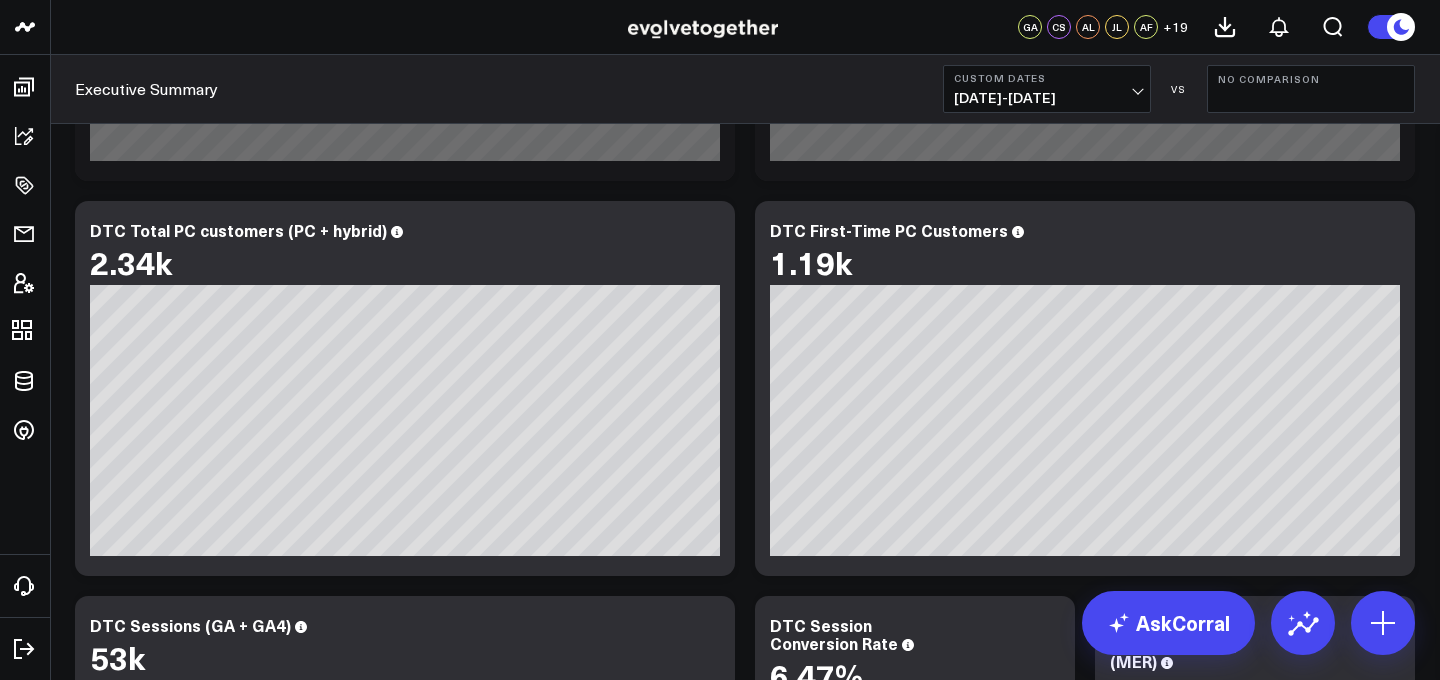 scroll, scrollTop: 1585, scrollLeft: 0, axis: vertical 